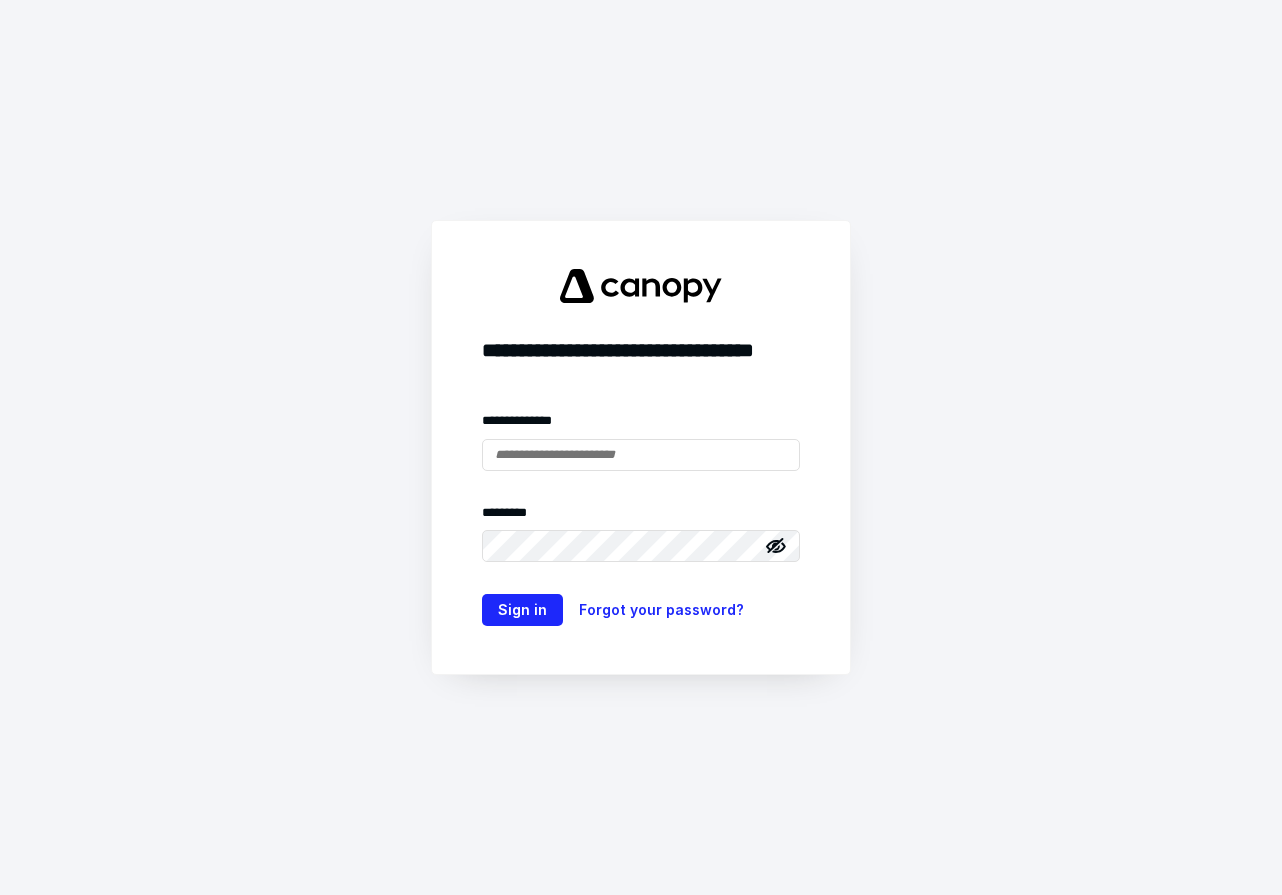 scroll, scrollTop: 0, scrollLeft: 0, axis: both 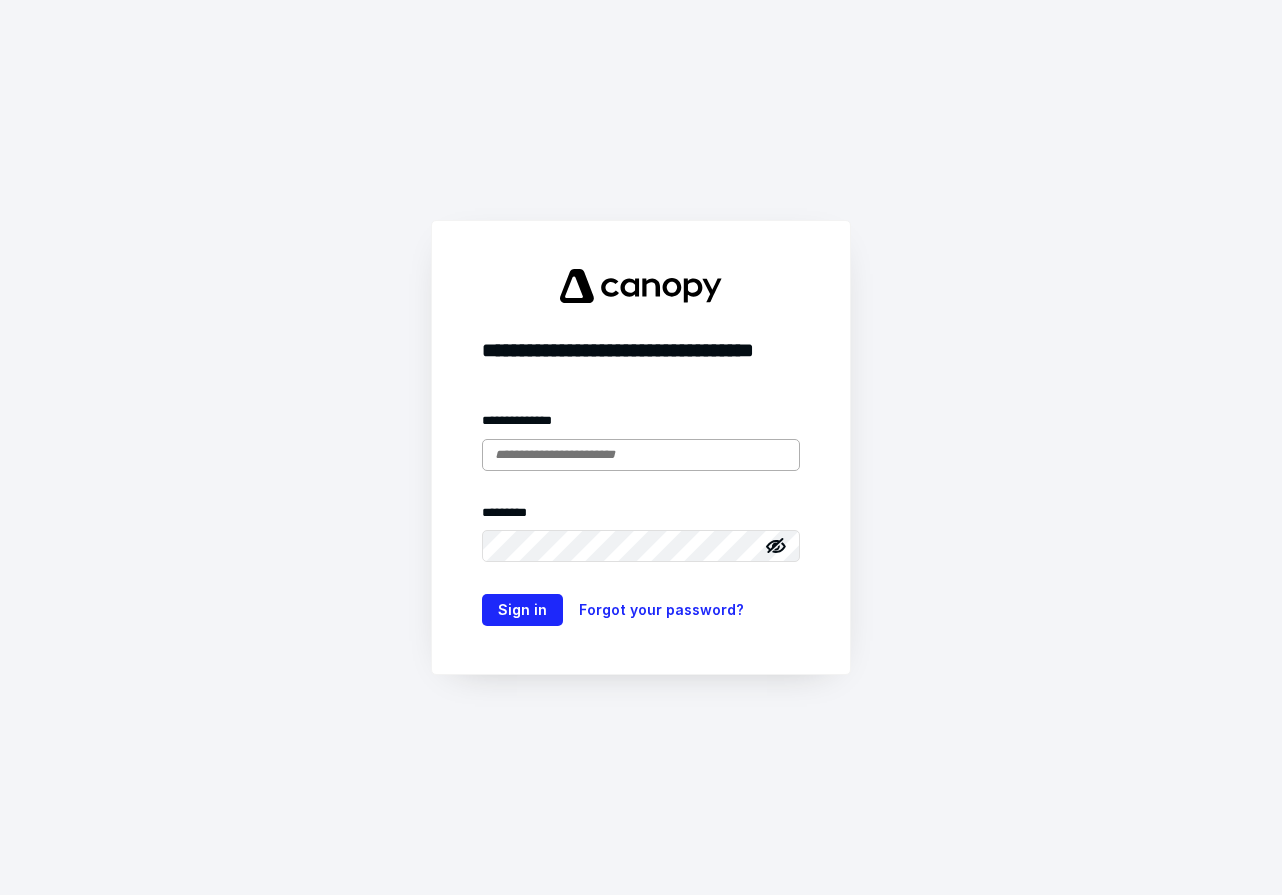 click at bounding box center (641, 455) 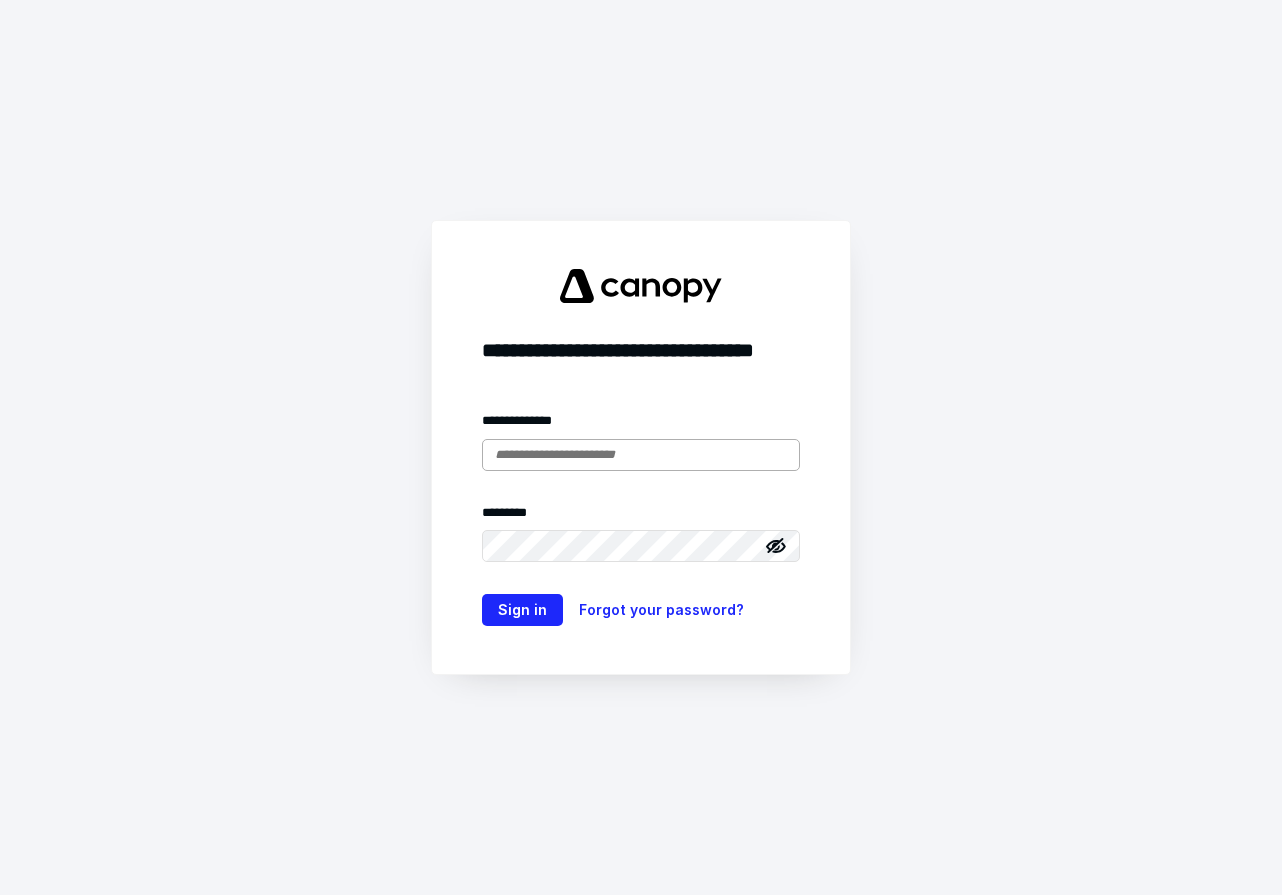 click at bounding box center [641, 455] 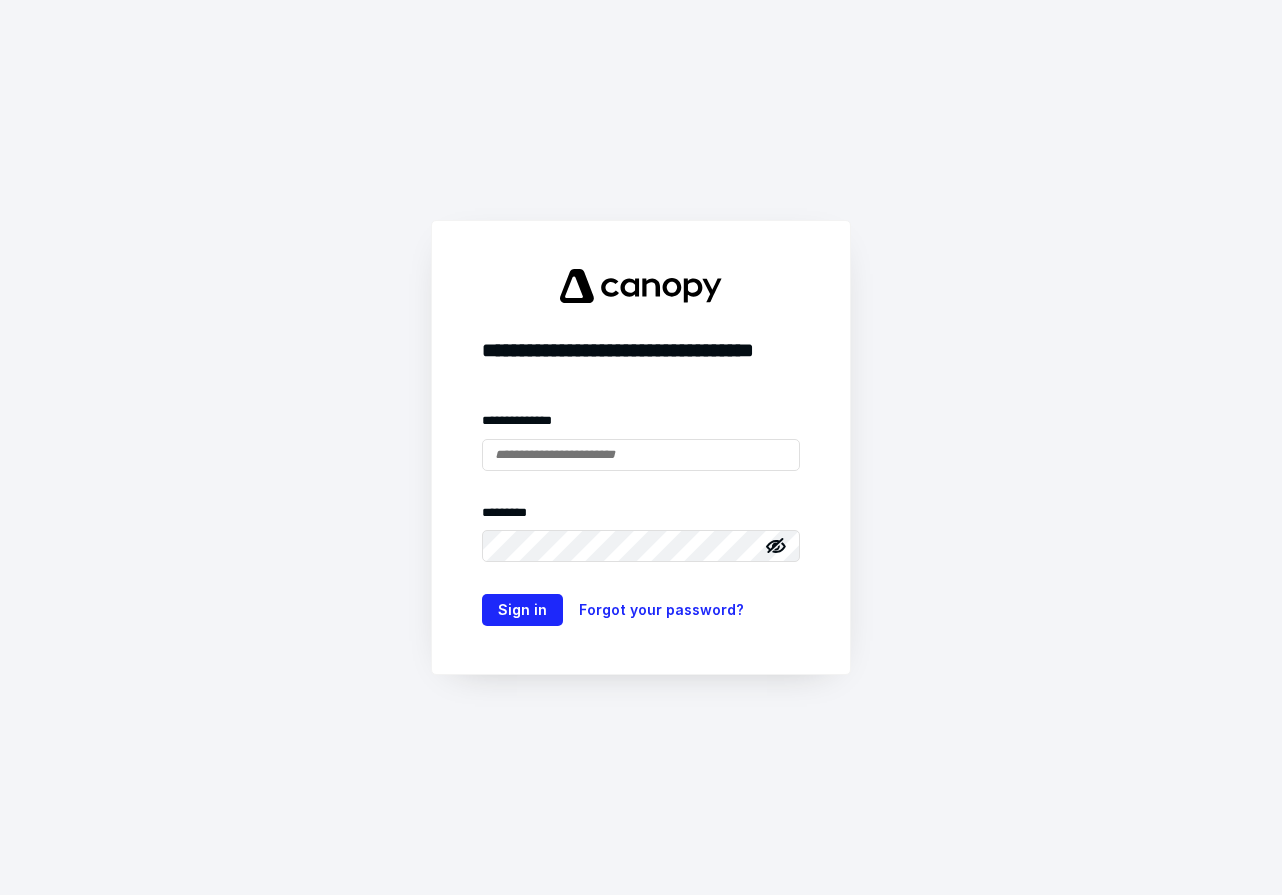 click on "**********" at bounding box center (641, 373) 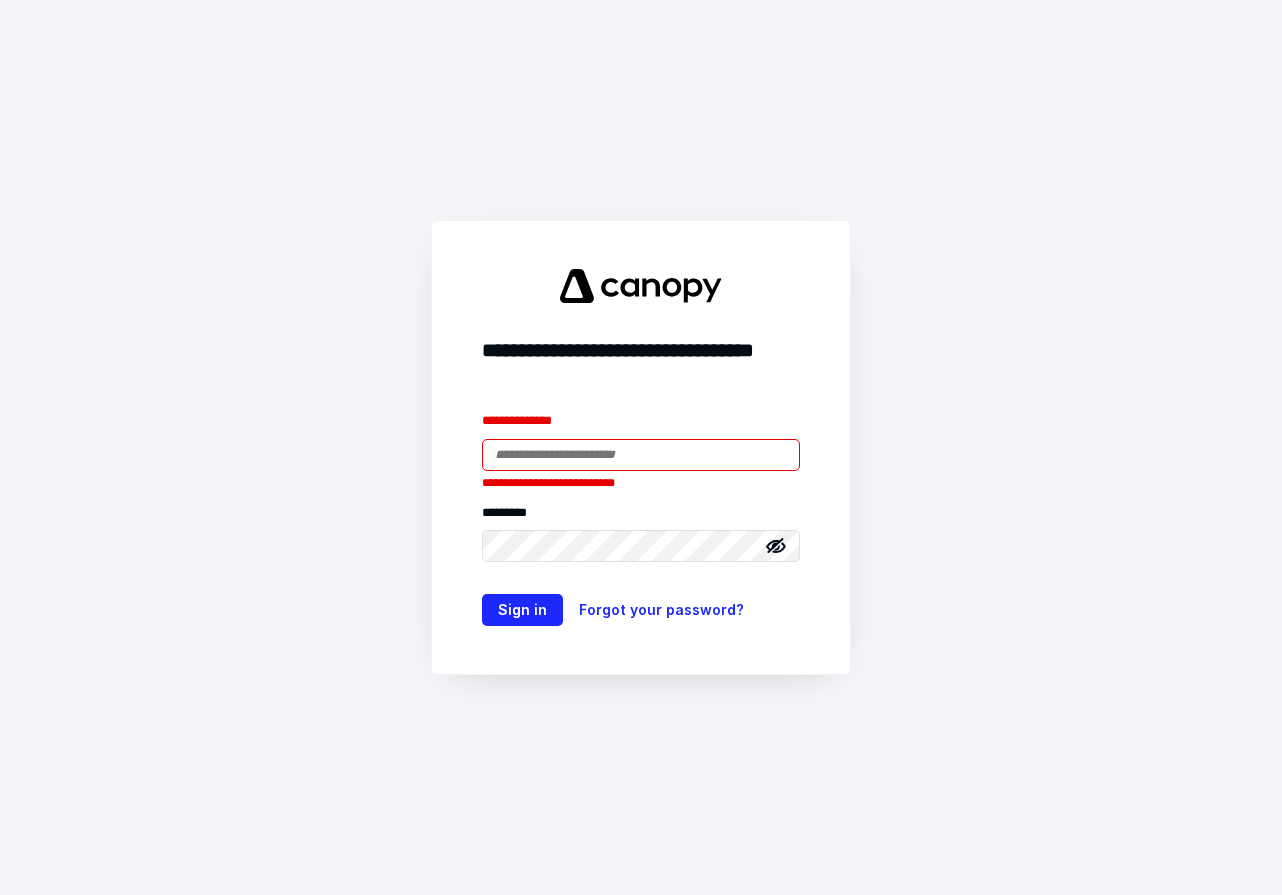 click at bounding box center [641, 455] 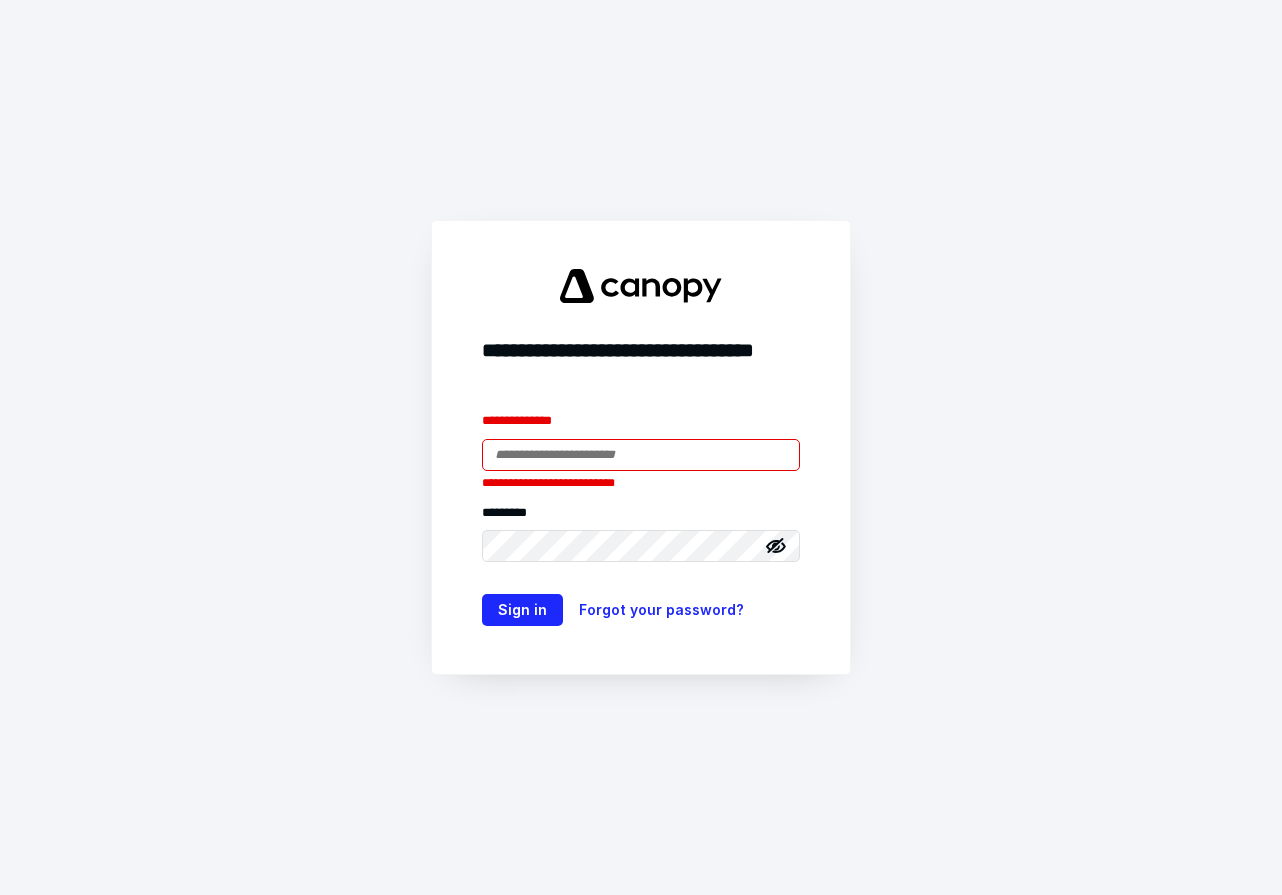 type on "**********" 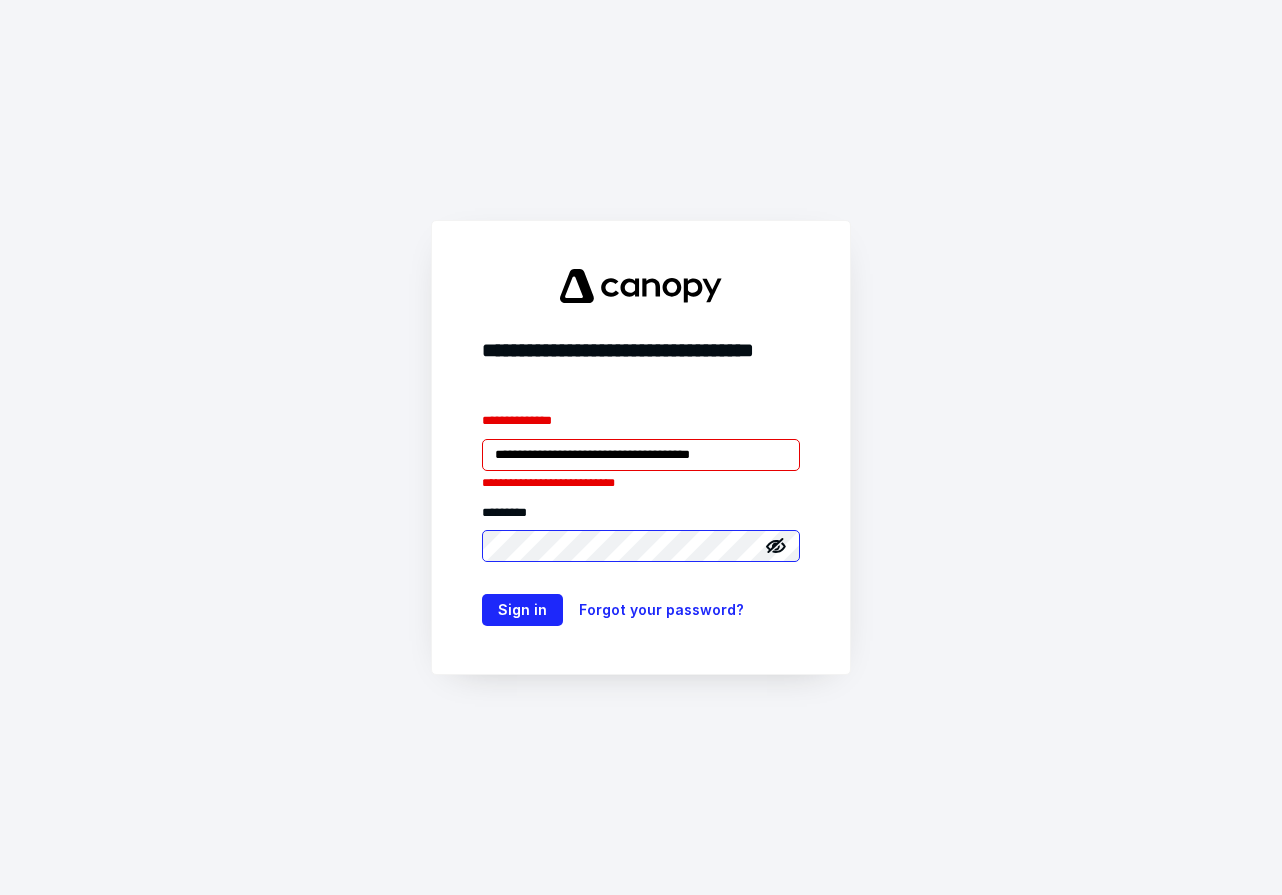 click on "Sign in" at bounding box center (522, 610) 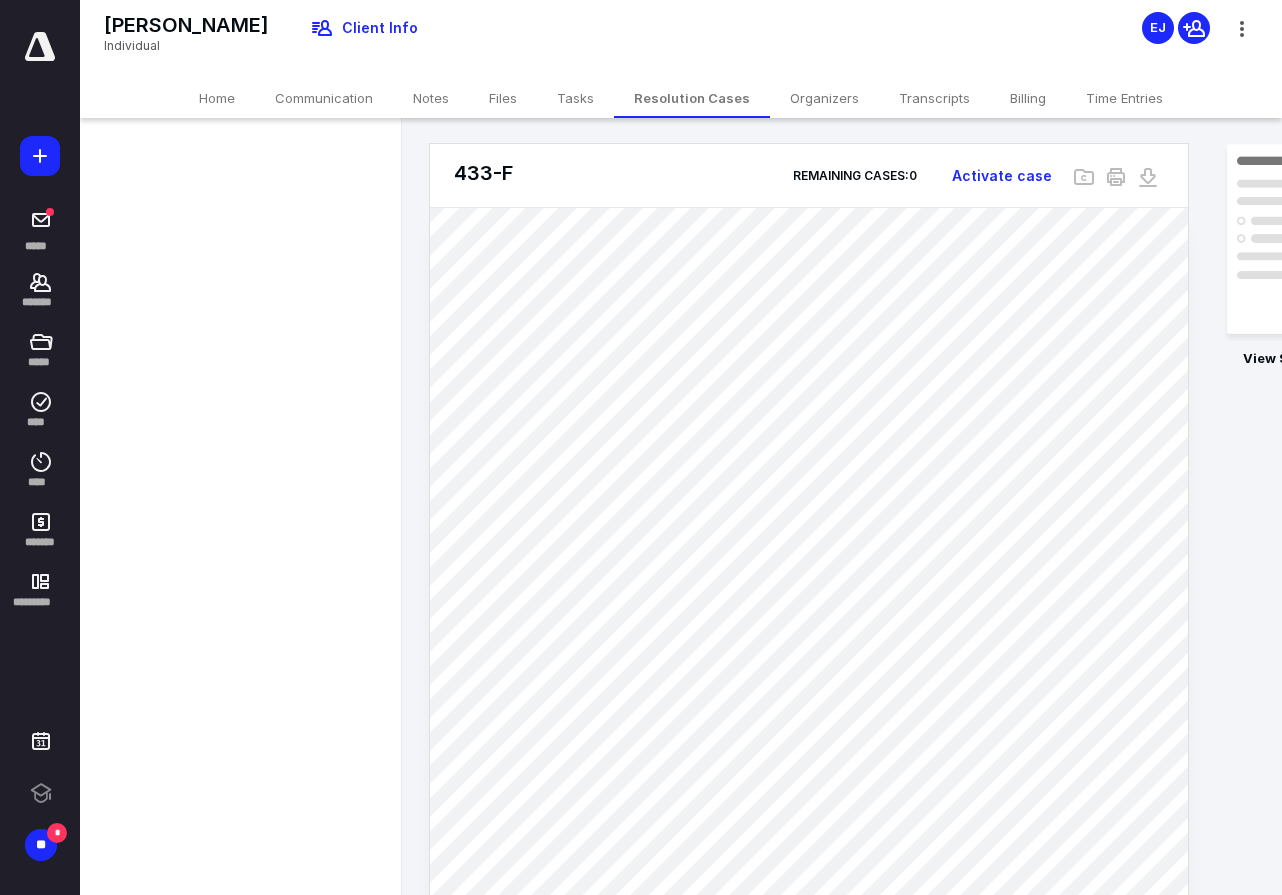 scroll, scrollTop: 0, scrollLeft: 0, axis: both 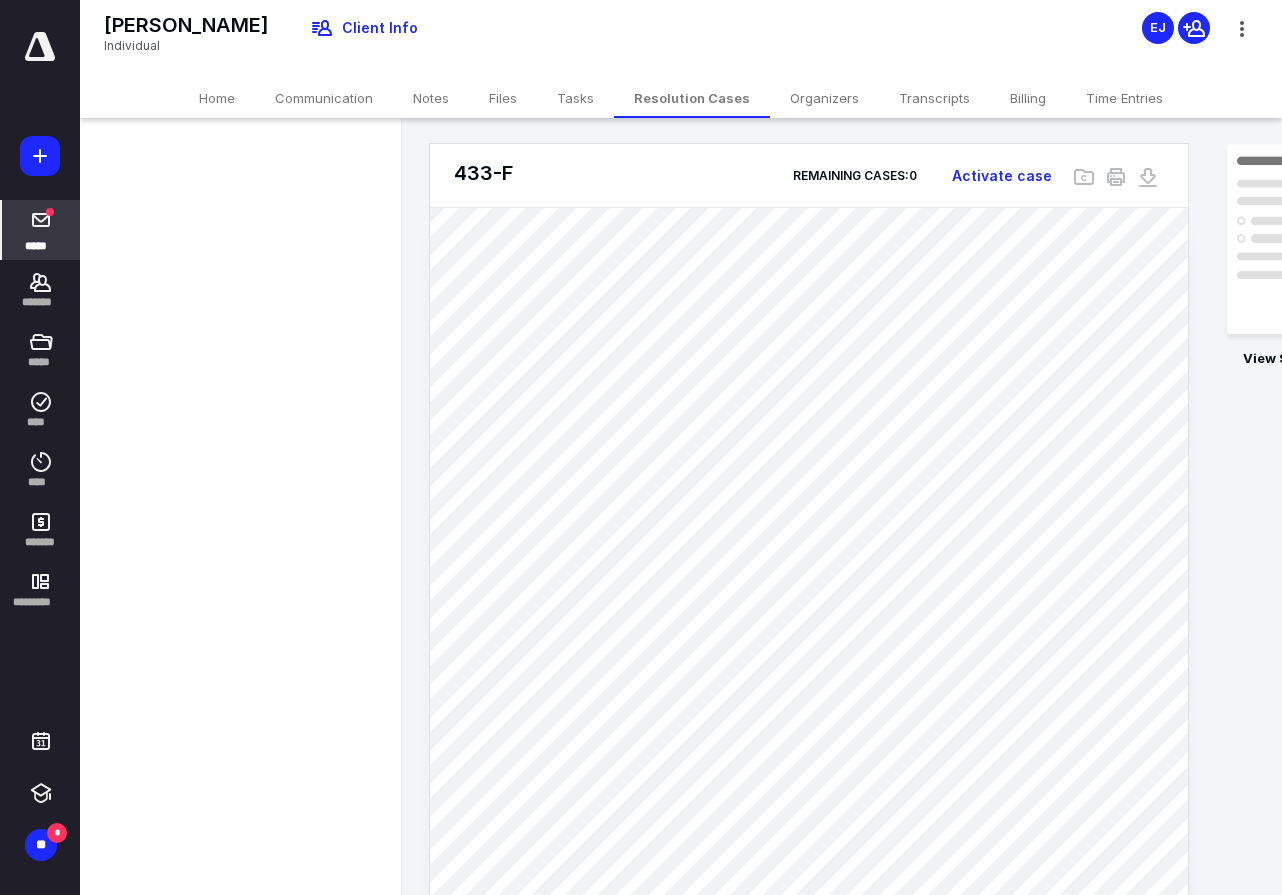 click 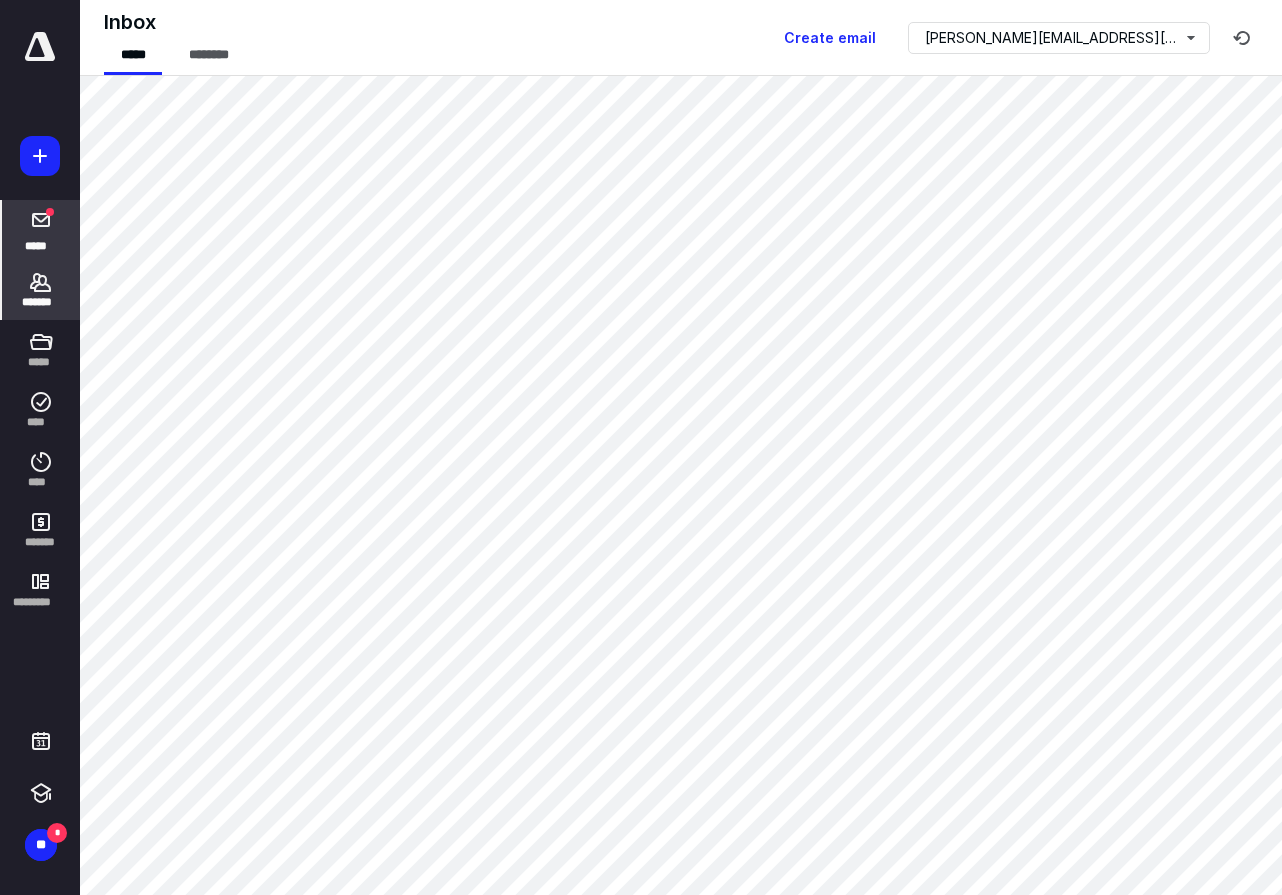 scroll, scrollTop: 0, scrollLeft: 0, axis: both 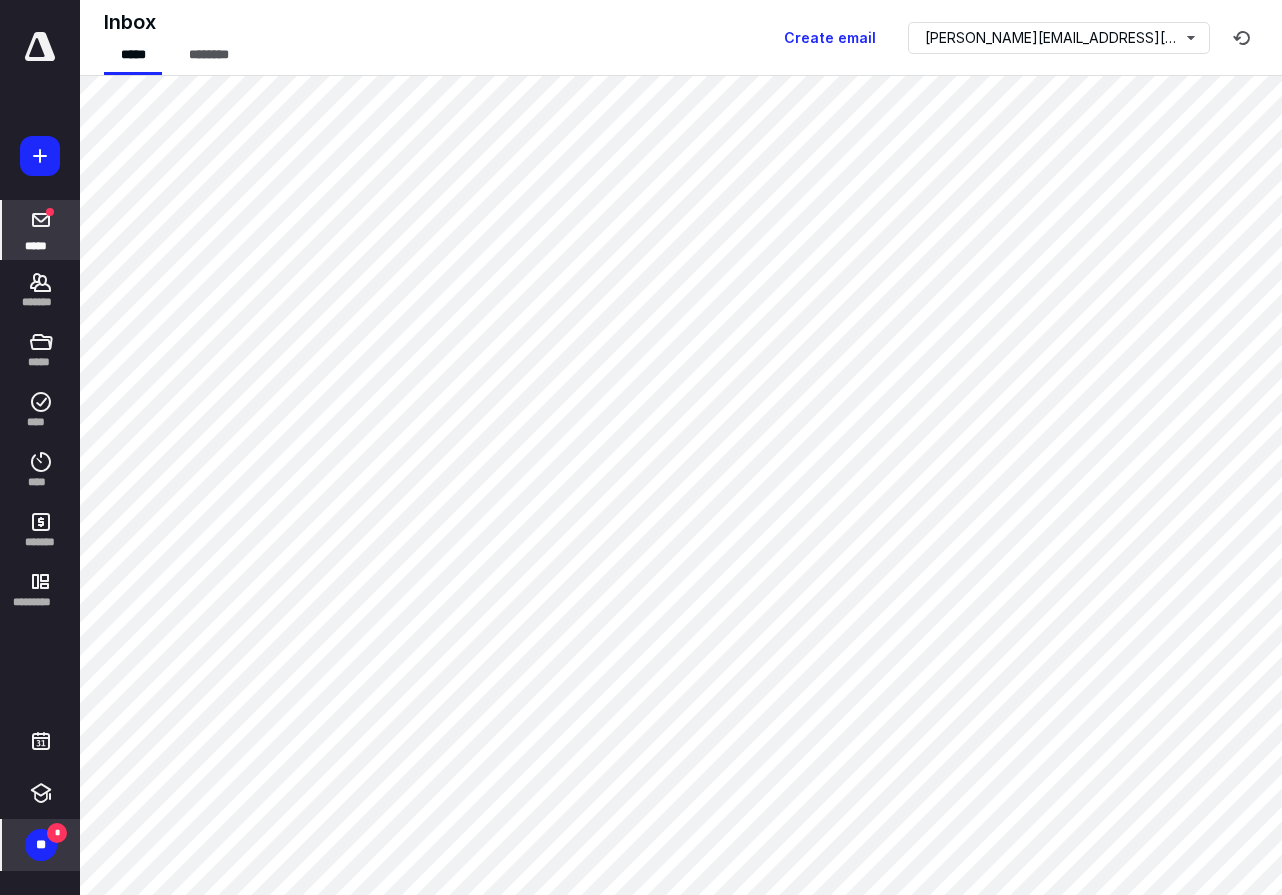 click on "**" at bounding box center (41, 845) 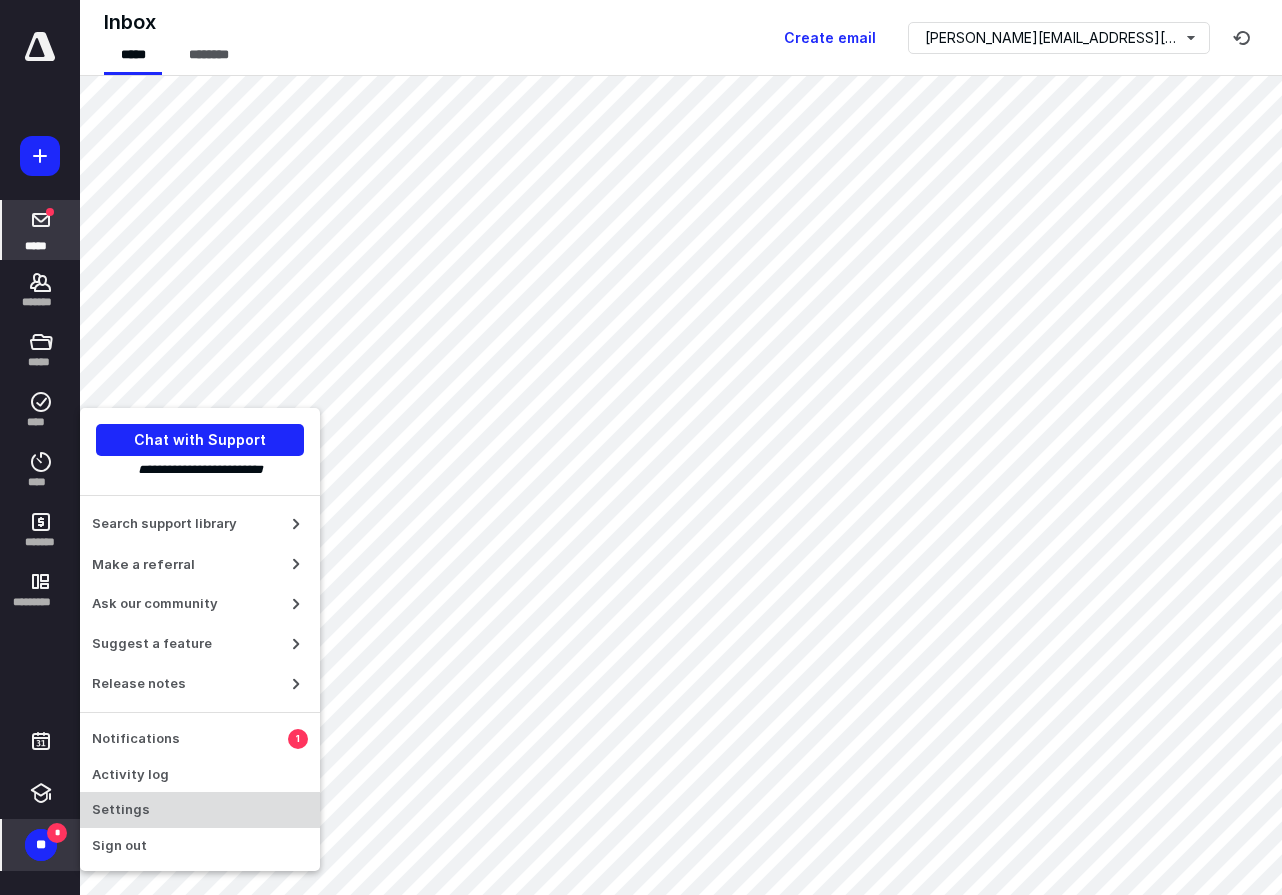 click on "Settings" at bounding box center (200, 810) 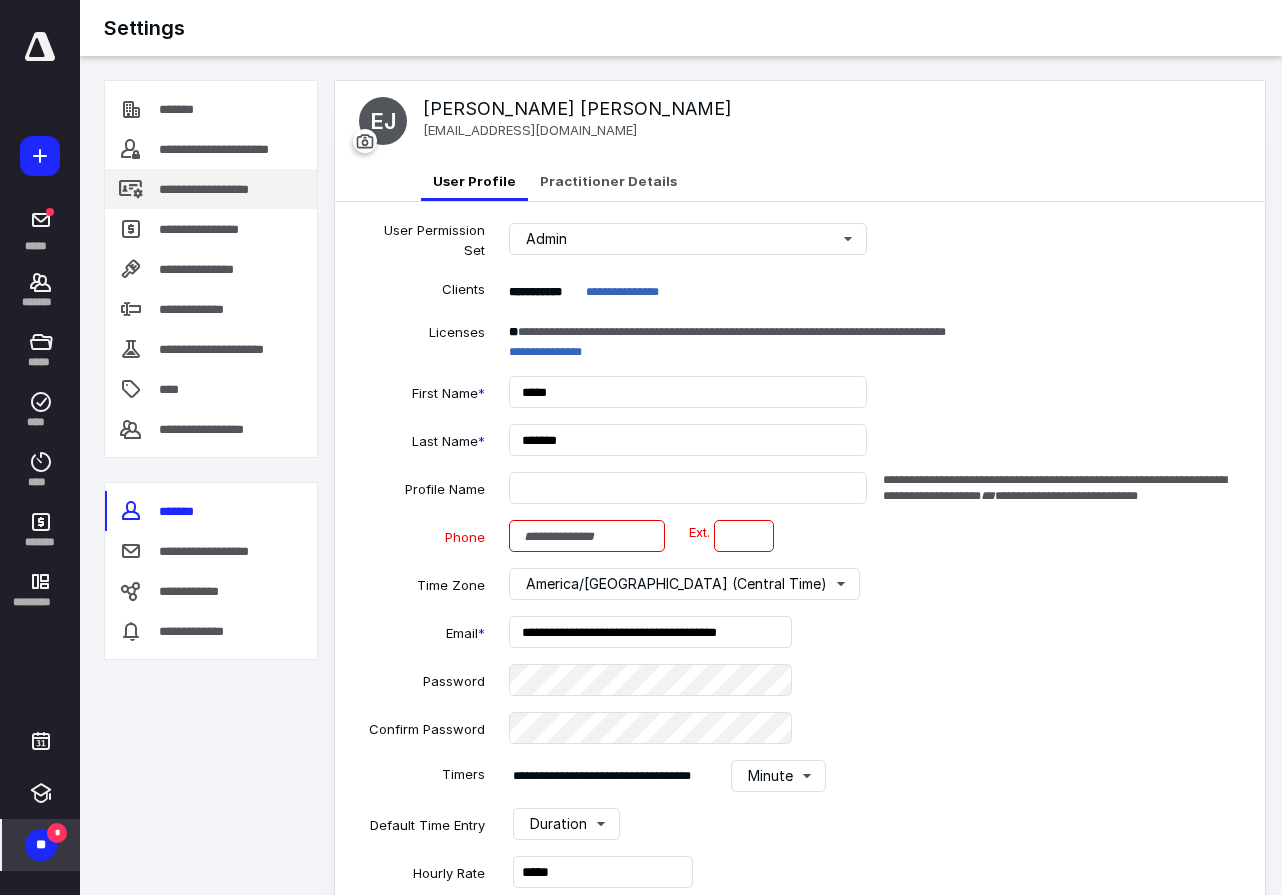 click on "**********" at bounding box center [226, 189] 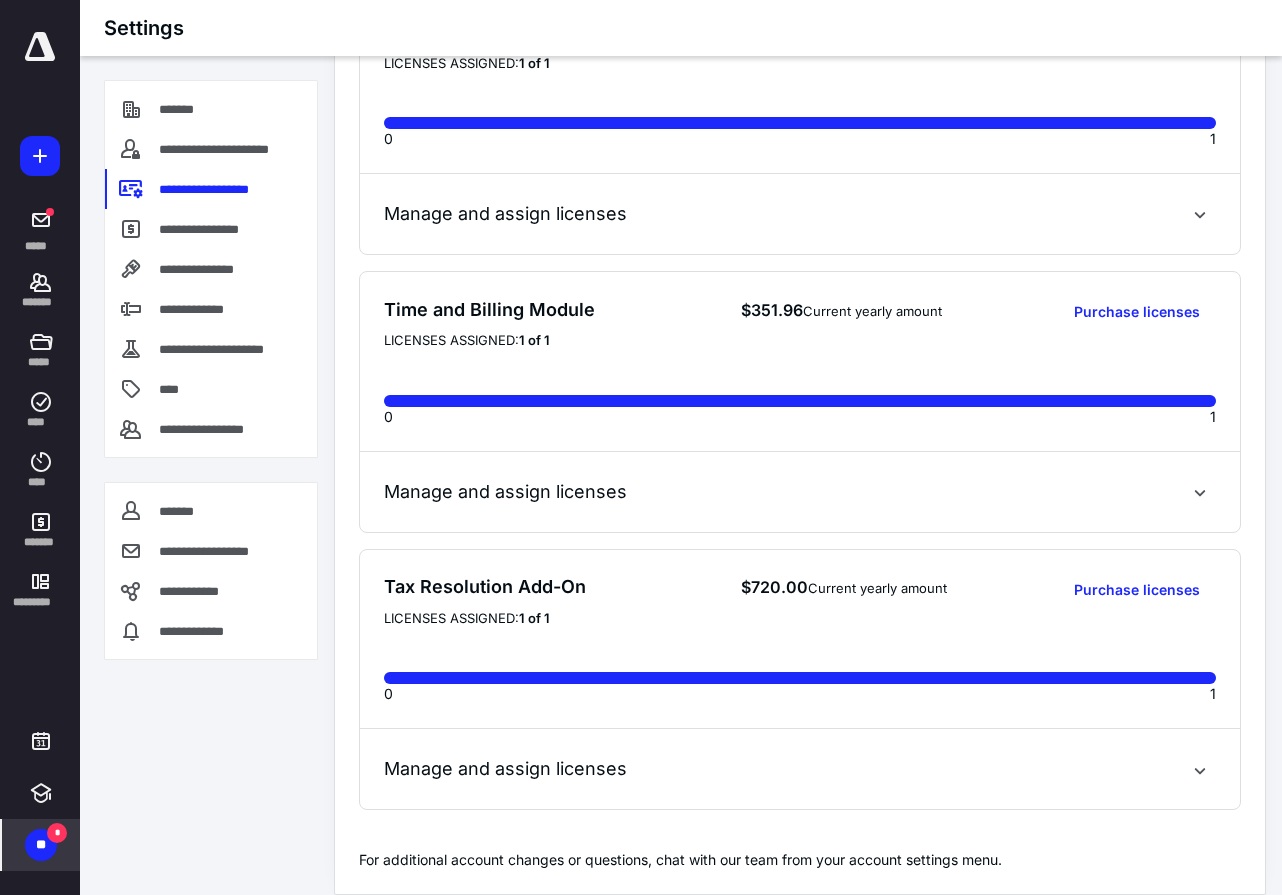 scroll, scrollTop: 933, scrollLeft: 0, axis: vertical 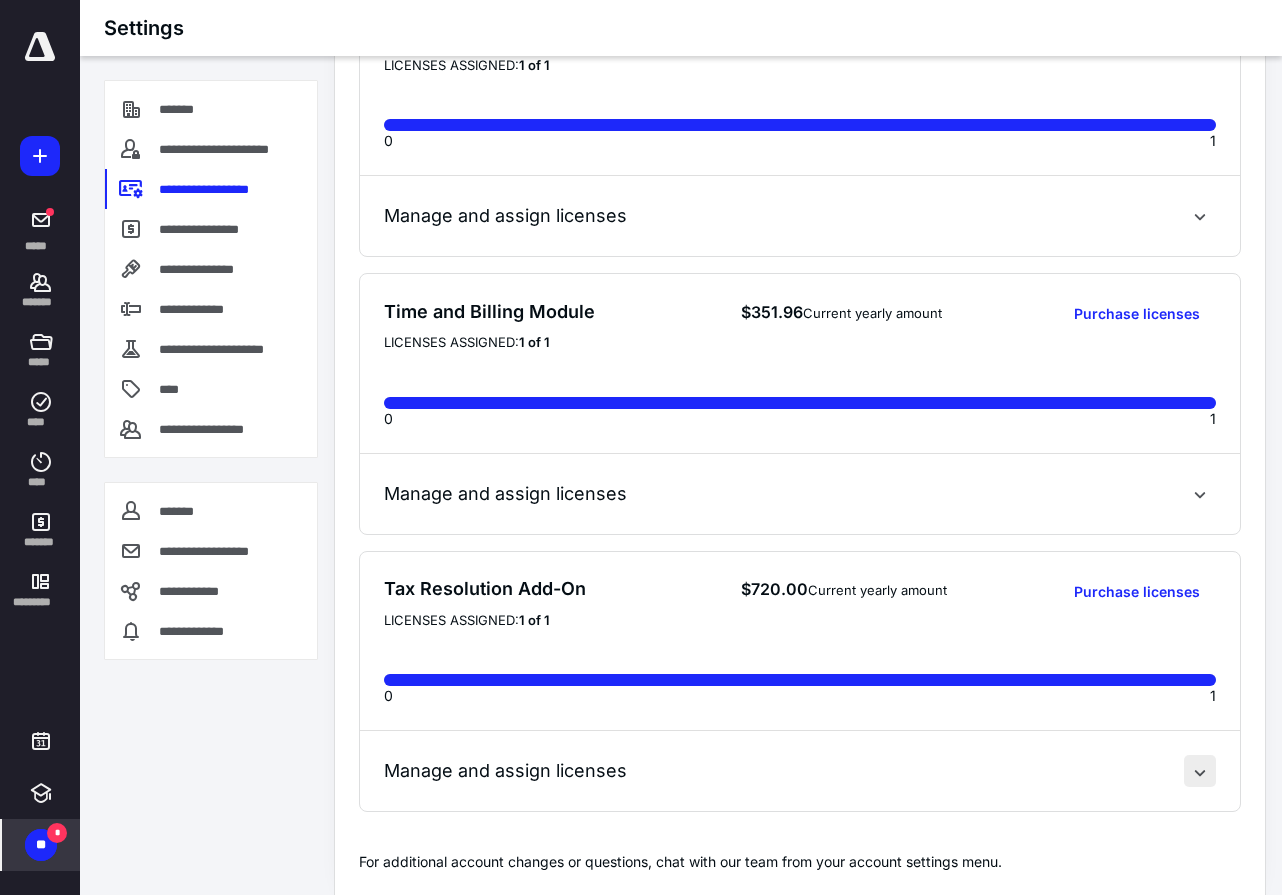 click at bounding box center [1200, 771] 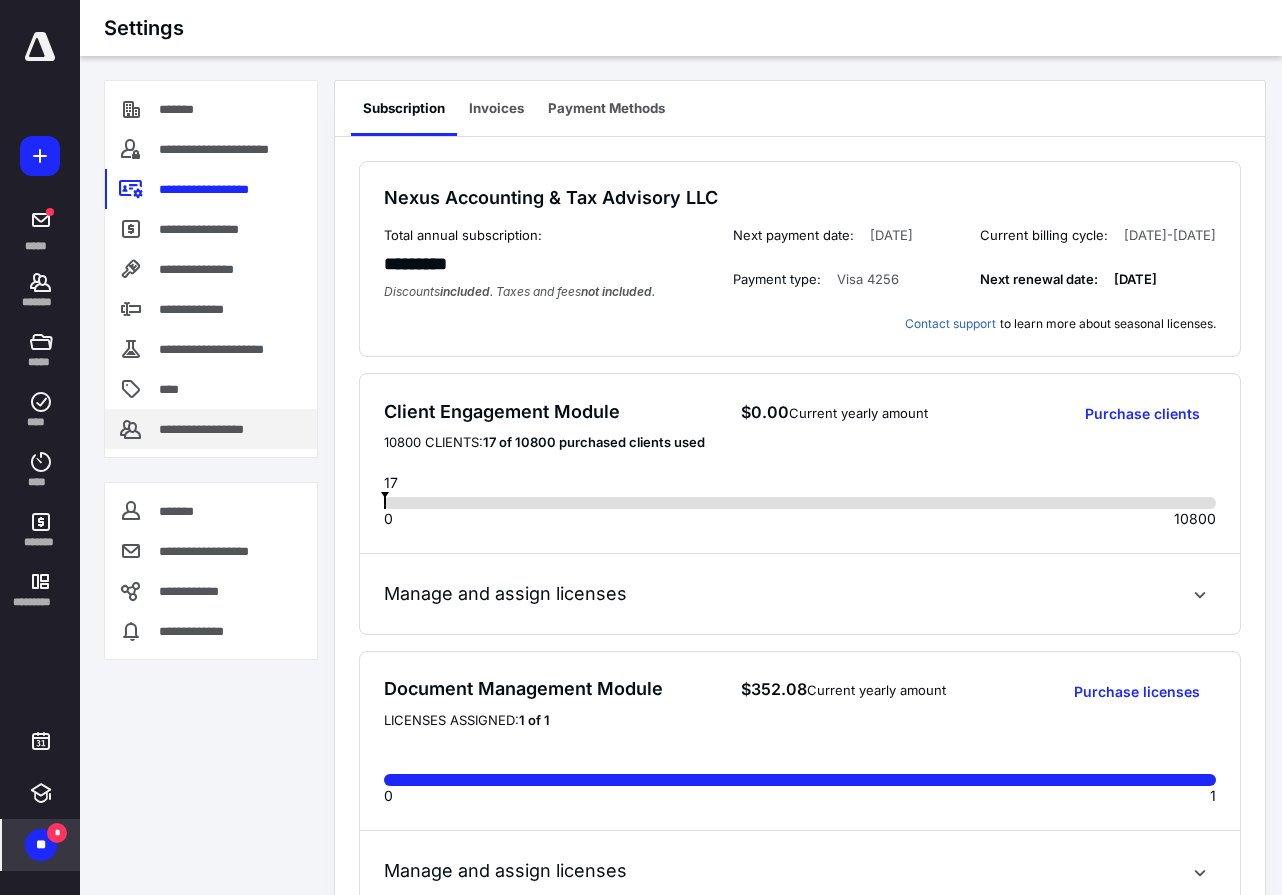 scroll, scrollTop: 0, scrollLeft: 0, axis: both 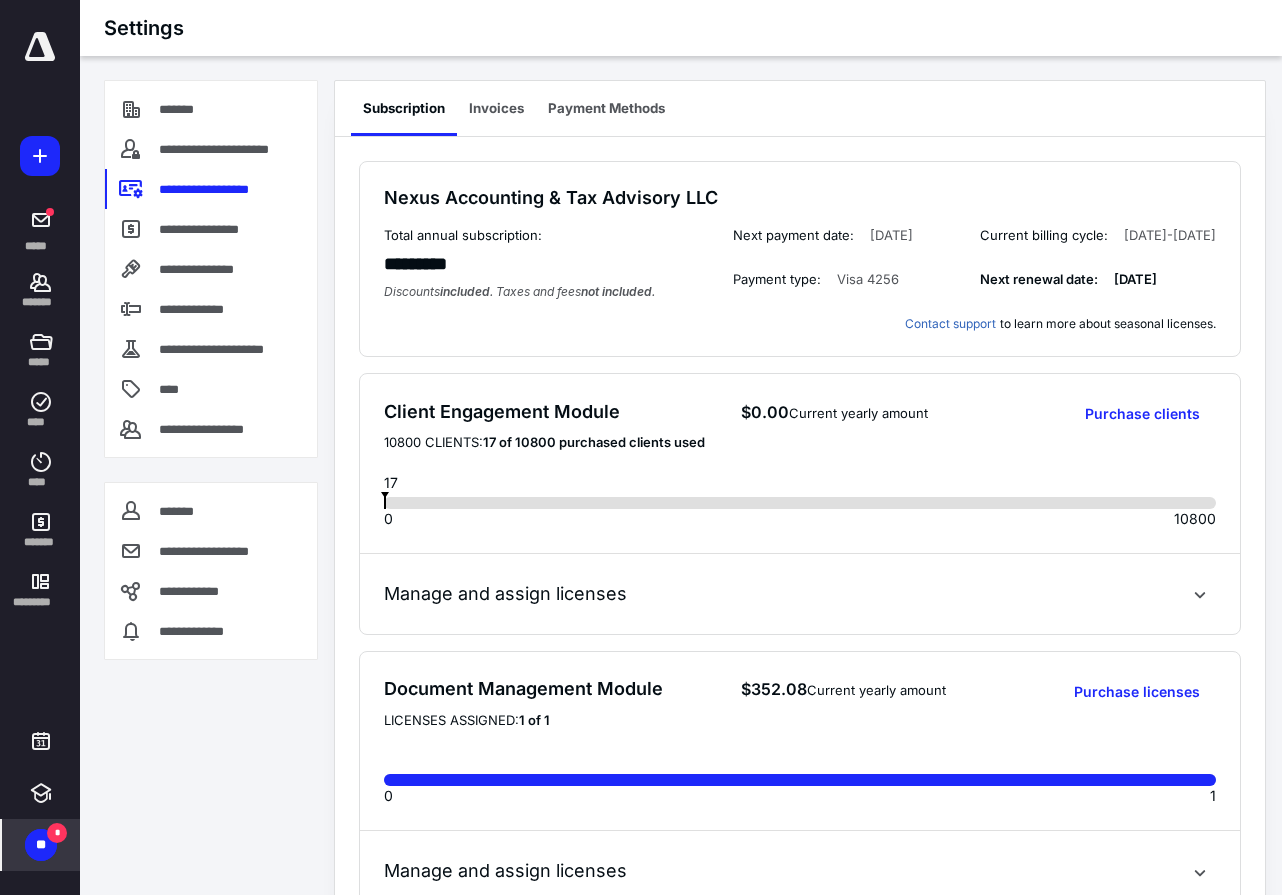click on "Nexus Accounting & Tax Advisory LLC Total annual subscription: ********* Discounts  included . Taxes and fees  not included . Next payment date: [DATE] Payment type: Visa 4256 Current billing cycle: [DATE]  -  [DATE] Next renewal date: [DATE] Contact support  to learn more about seasonal licenses. Client Engagement Module $0.00  Current yearly amount Purchase clients 10800 Clients:  17 of 10800 purchased clients used 17 0 10800 Manage and assign licenses Document Management Module $352.08  Current yearly amount Purchase licenses Licenses Assigned:  1 of 1 0 1 Manage and assign licenses Workflow Module $351.96  Current yearly amount Purchase licenses Licenses Assigned:  1 of 1 0 1 Manage and assign licenses Time and Billing Module $351.96  Current yearly amount Purchase licenses Licenses Assigned:  1 of 1 0 1 Manage and assign licenses Tax Resolution Add-On $720.00  Current yearly amount Purchase licenses Licenses Assigned:  1 of 1 0 1 Manage and assign licenses Assign team members EJ [PERSON_NAME] 1" at bounding box center [800, 1116] 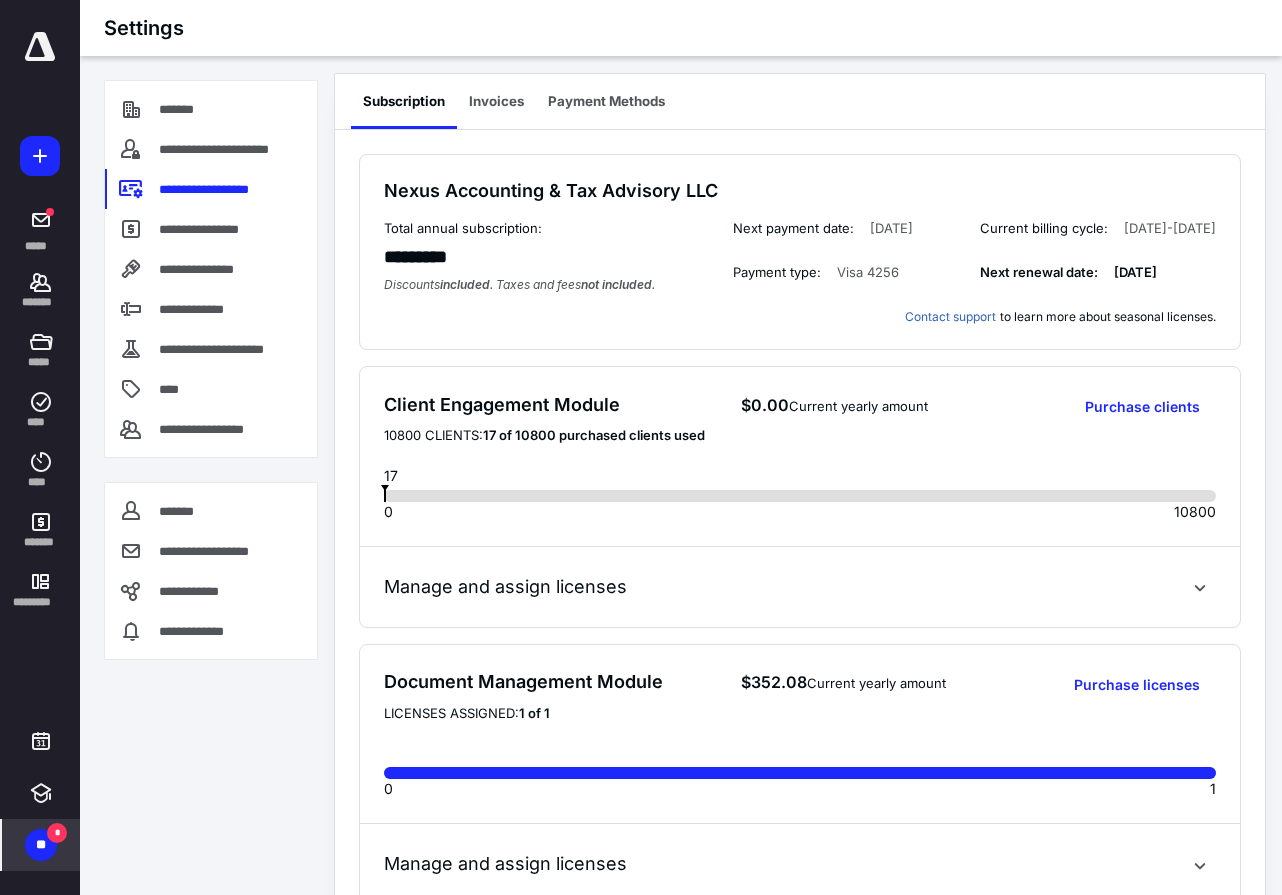 scroll, scrollTop: 7, scrollLeft: 1, axis: both 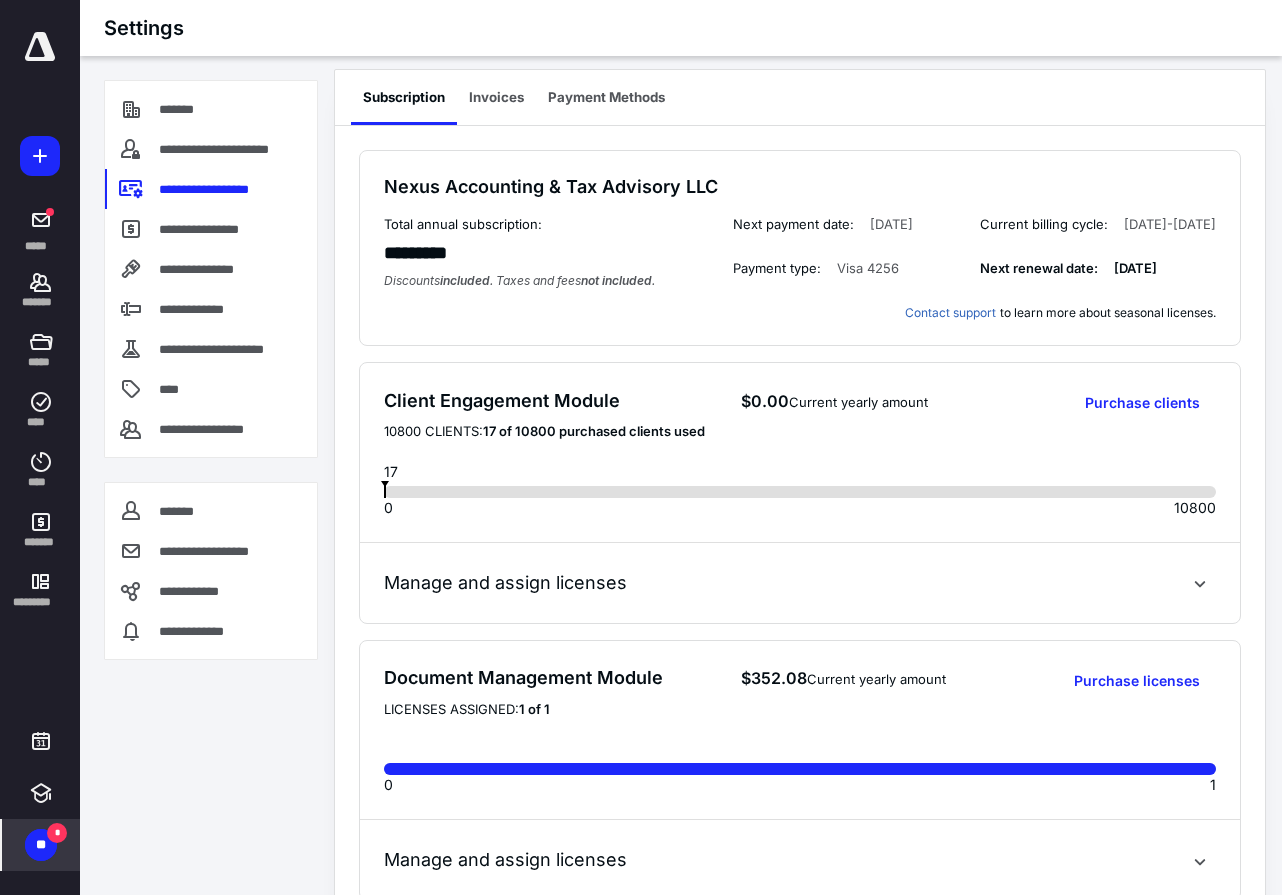 click on "**********" at bounding box center (211, 475) 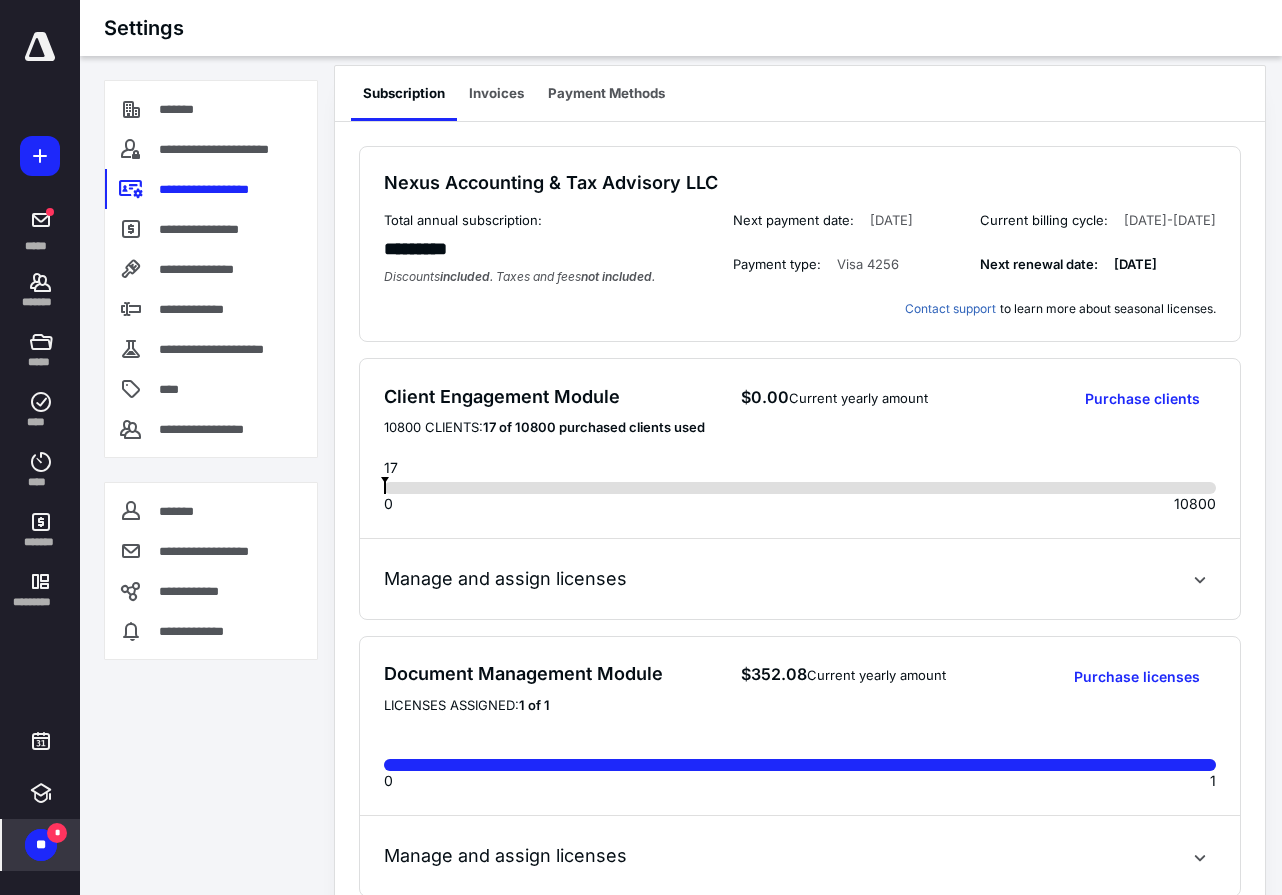scroll, scrollTop: 15, scrollLeft: 0, axis: vertical 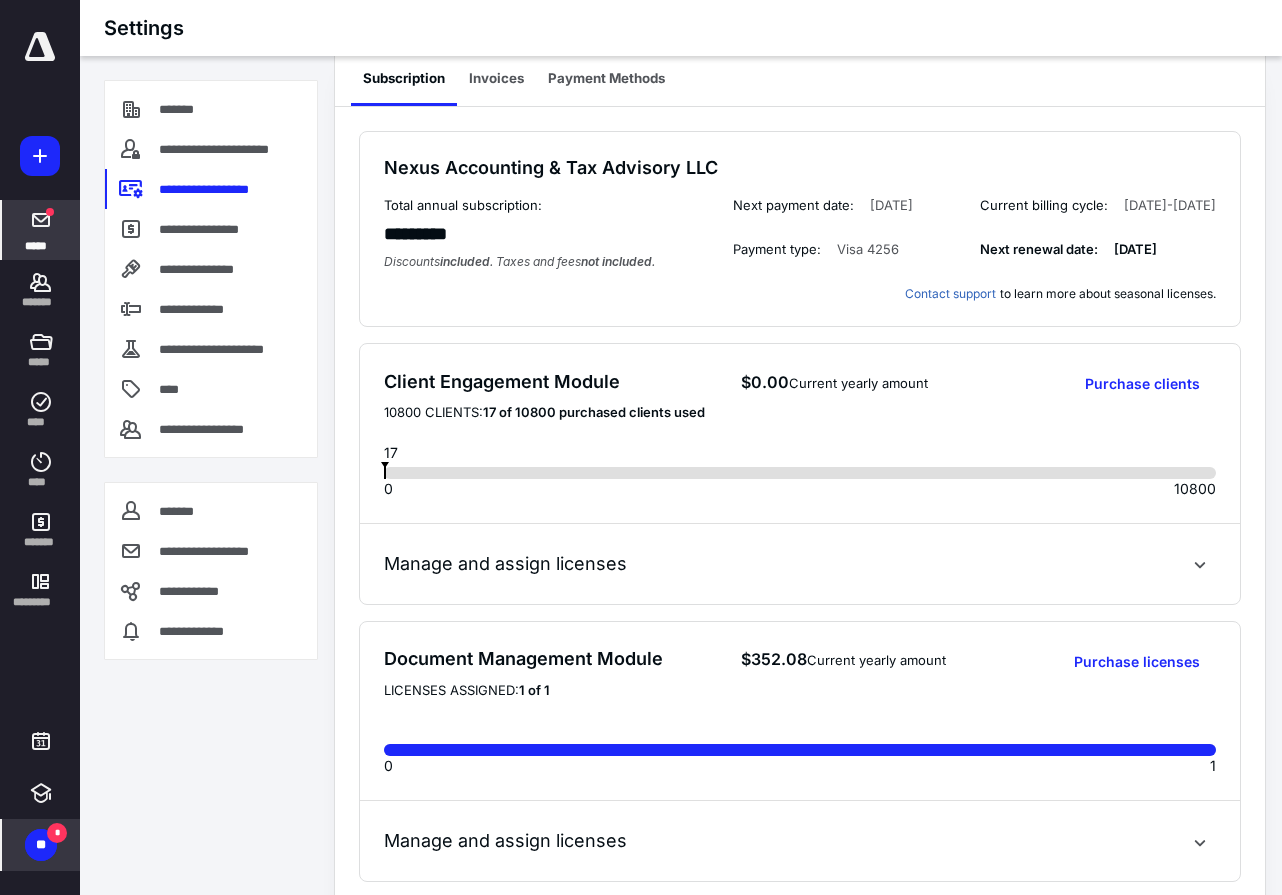 click 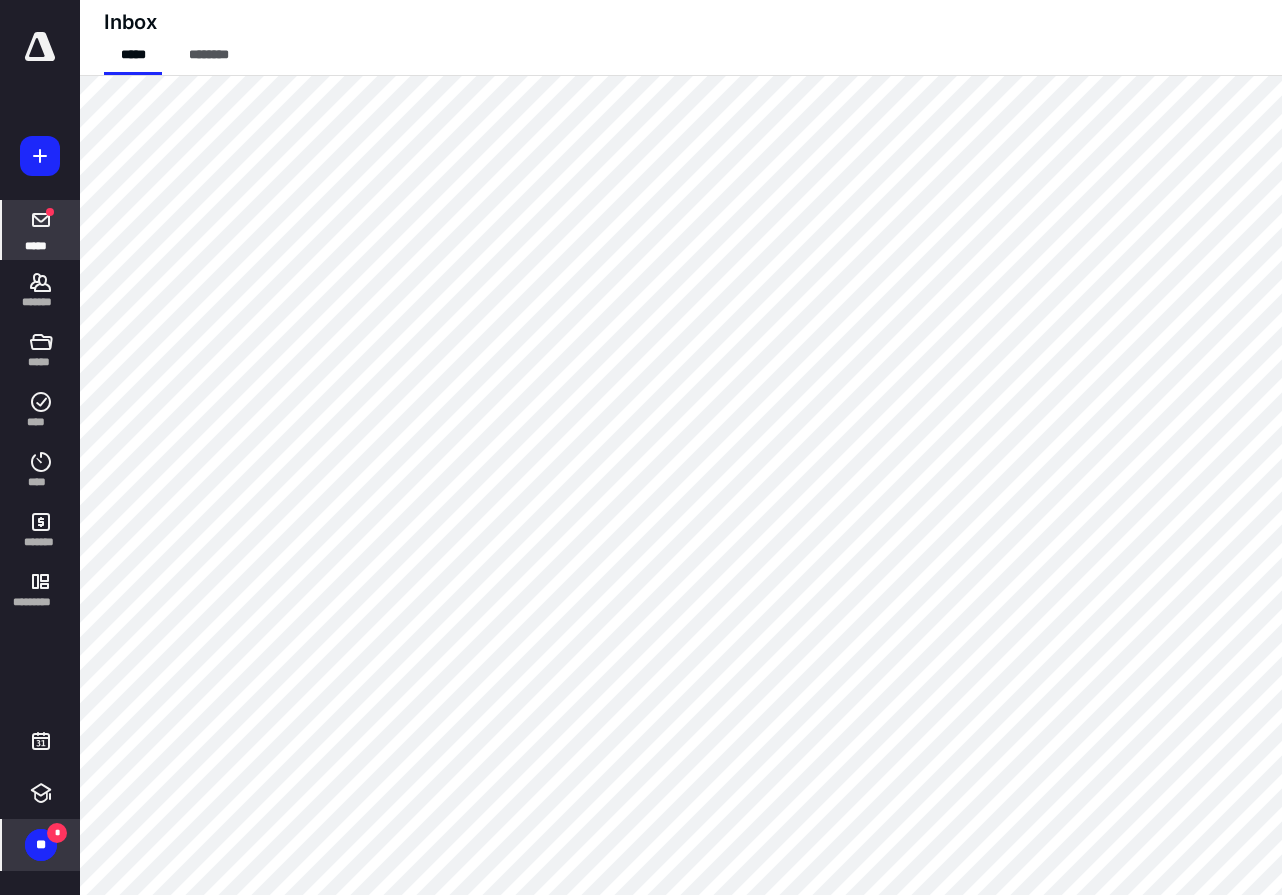 scroll, scrollTop: 33, scrollLeft: 1, axis: both 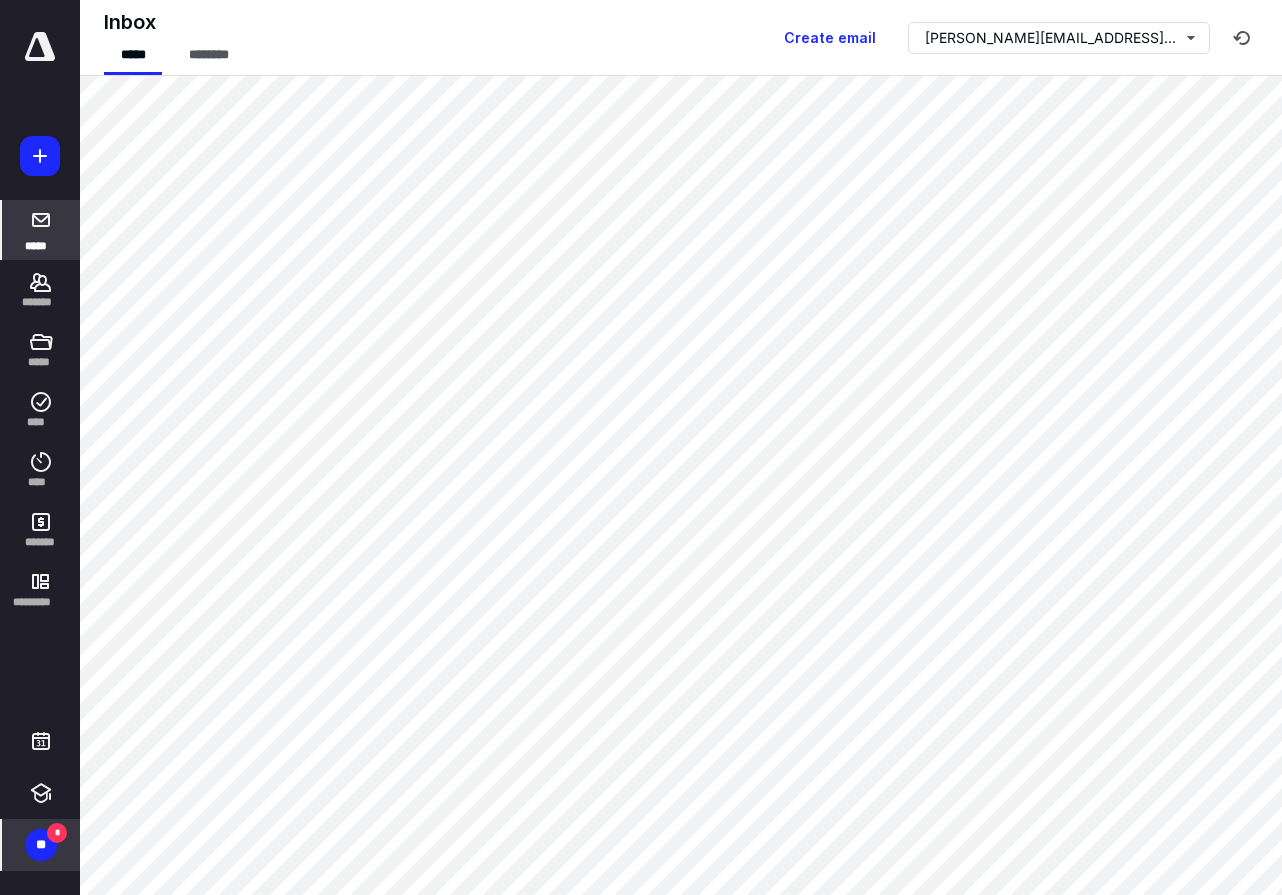 click 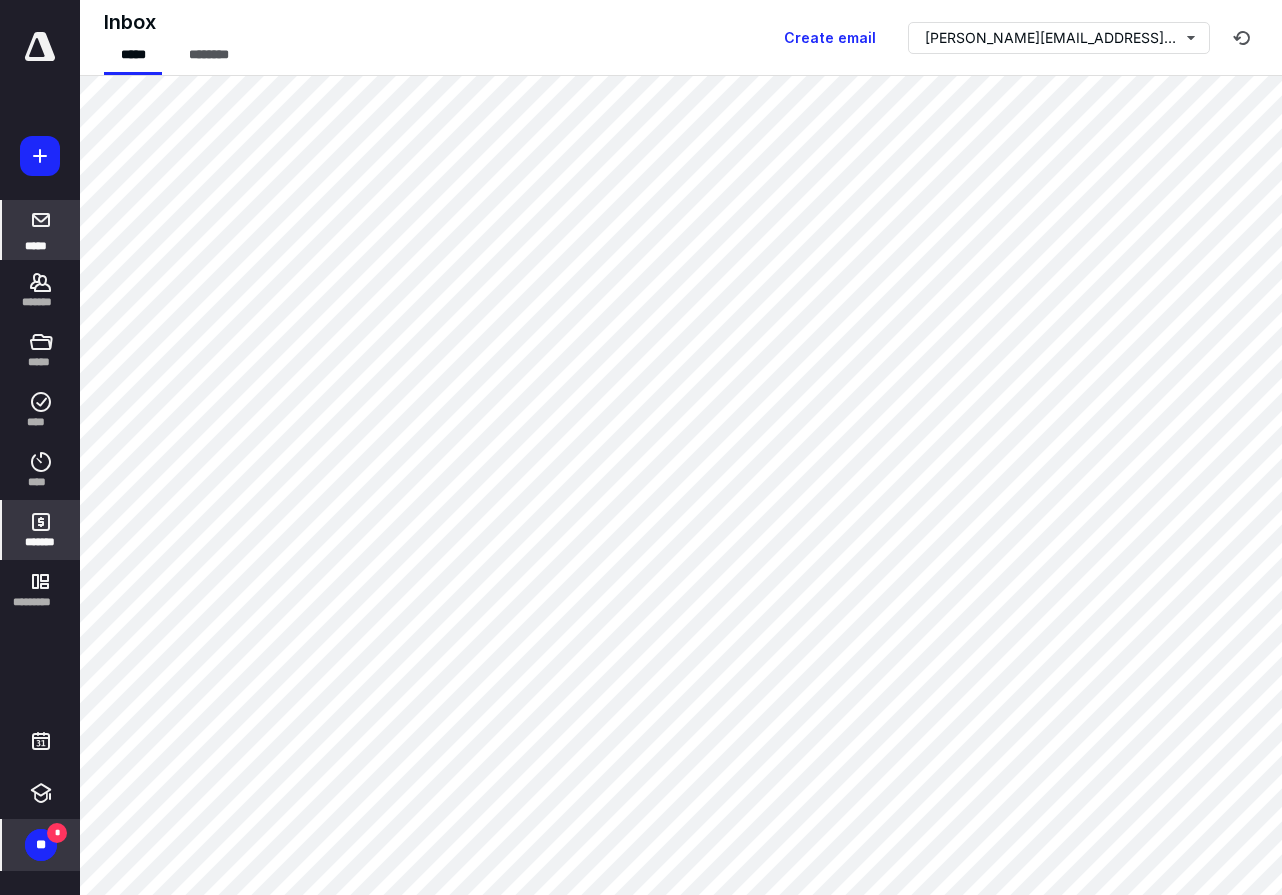 scroll, scrollTop: 0, scrollLeft: 1, axis: horizontal 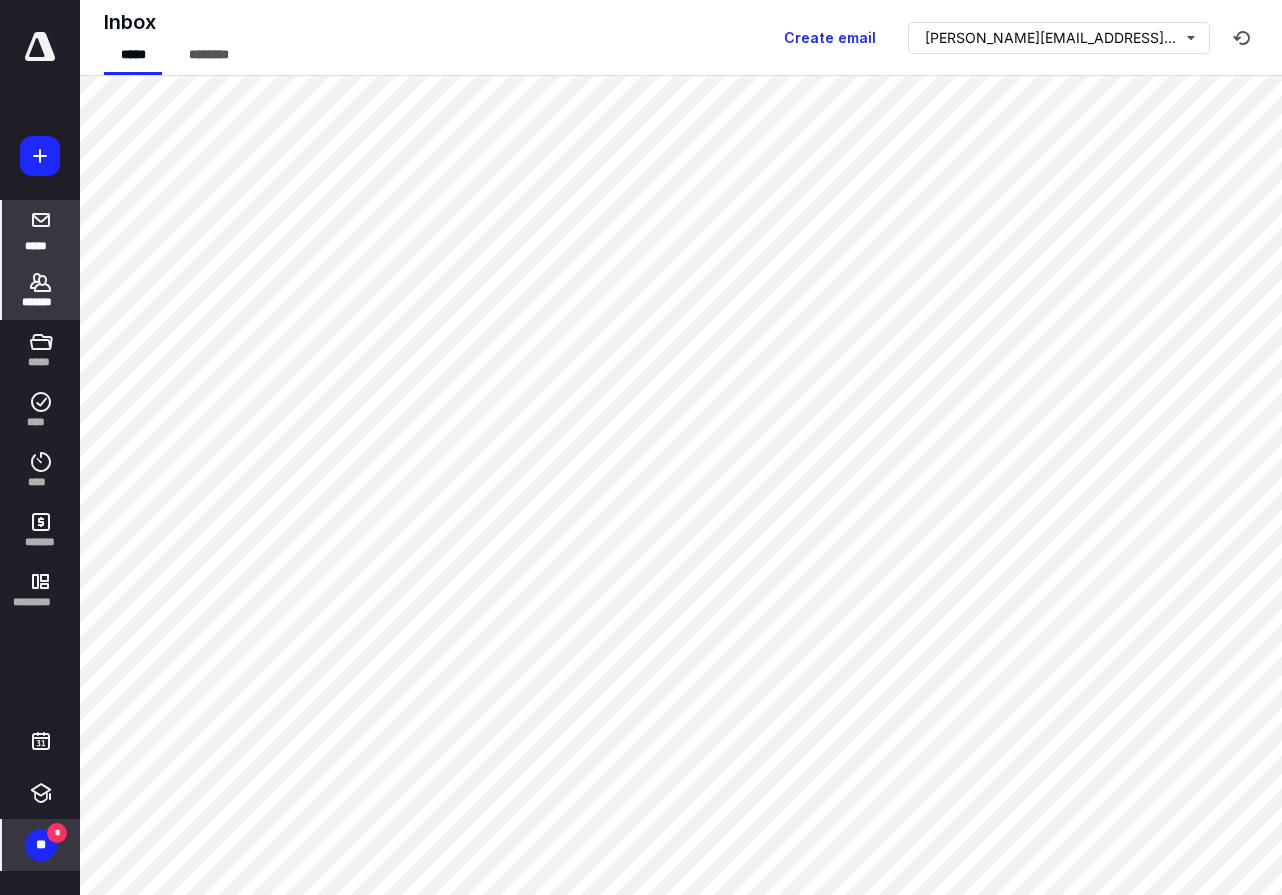 click on "*******" at bounding box center [41, 290] 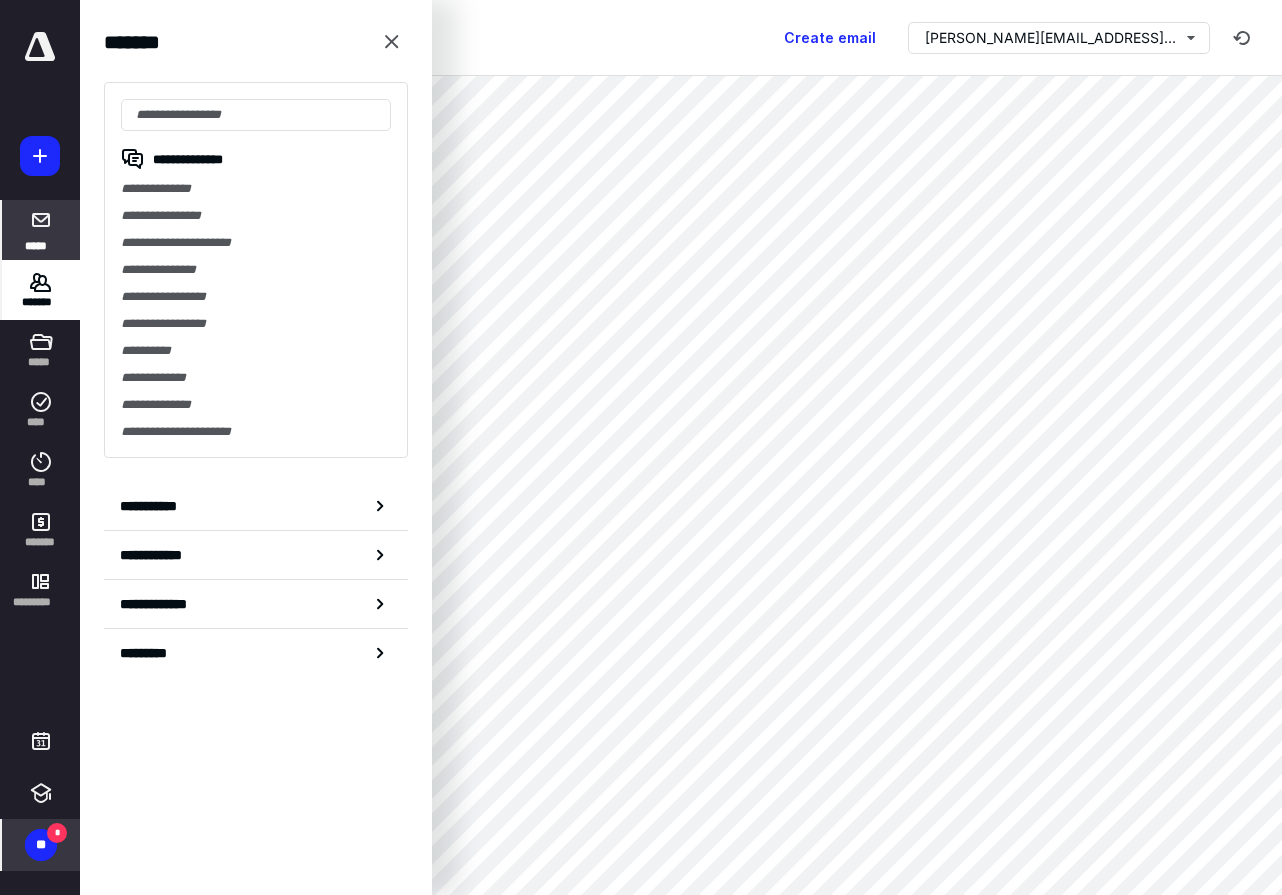 scroll, scrollTop: 1, scrollLeft: 0, axis: vertical 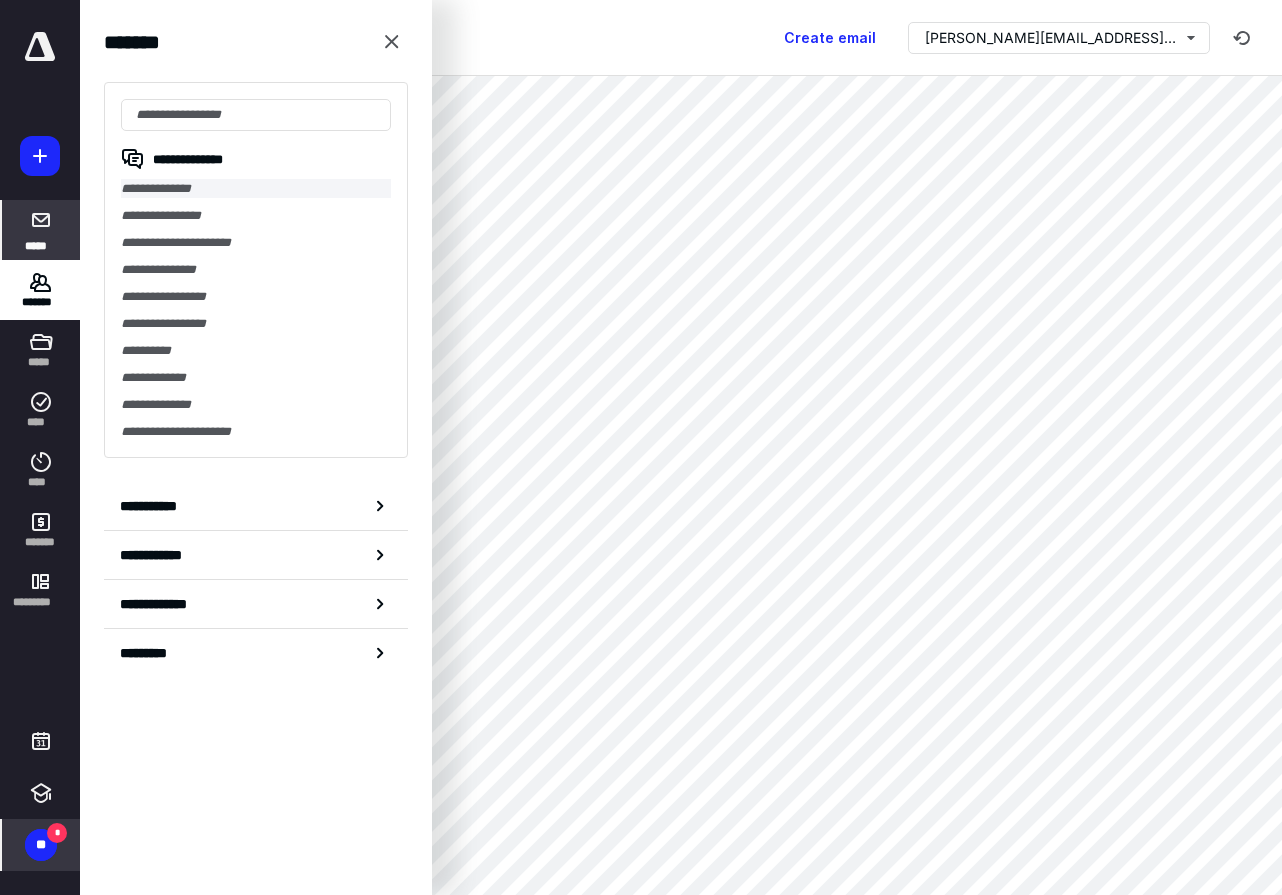 click on "**********" at bounding box center (256, 188) 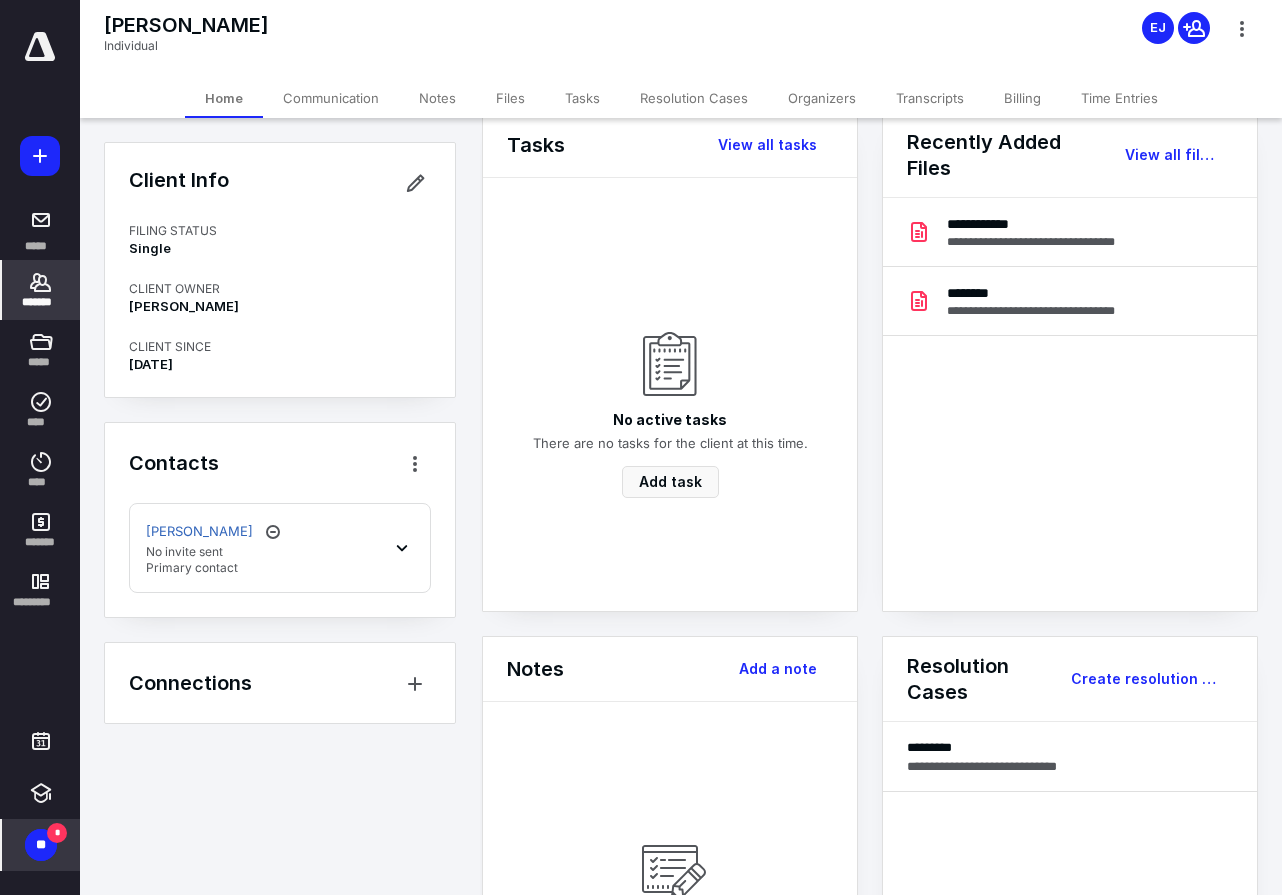 scroll, scrollTop: 20, scrollLeft: 0, axis: vertical 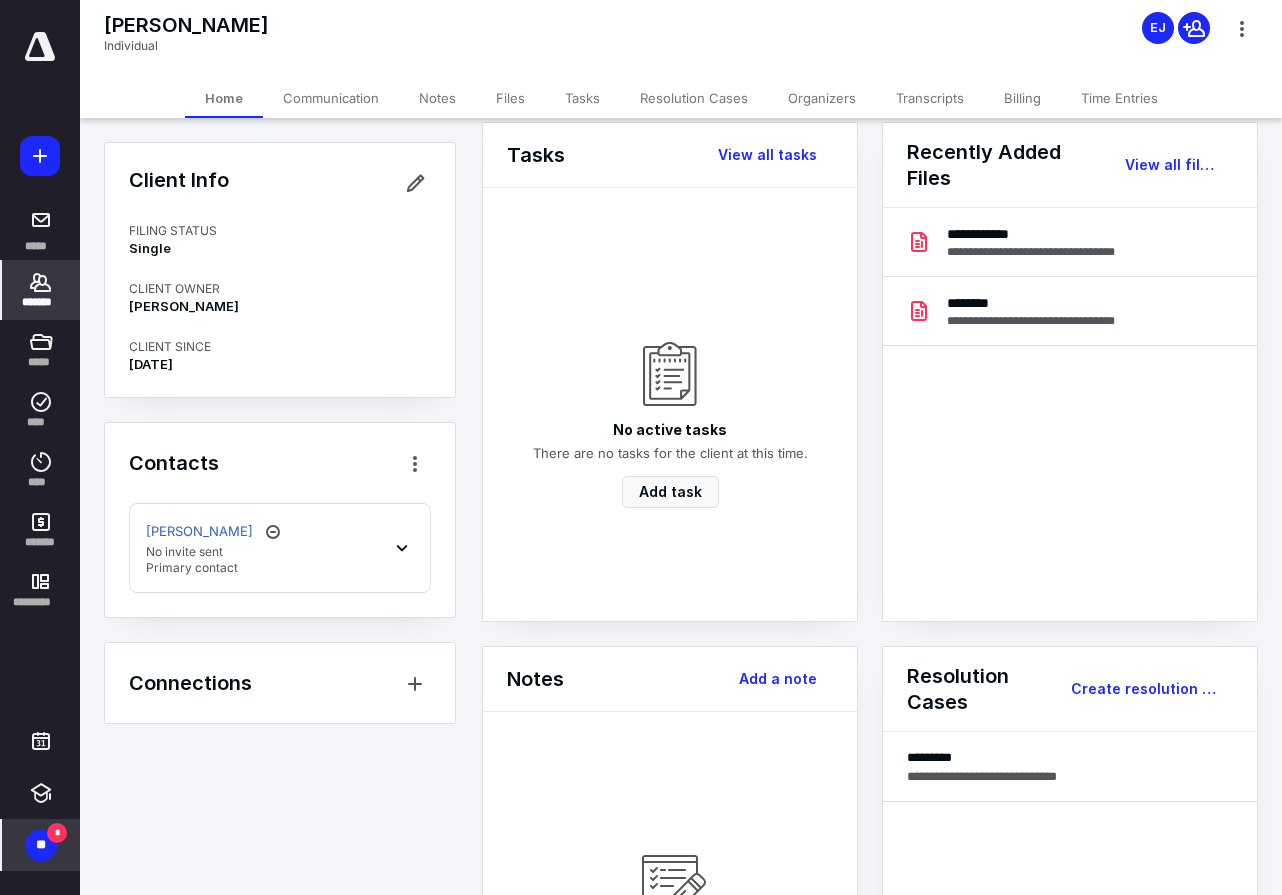 click on "Resolution Cases" at bounding box center [694, 98] 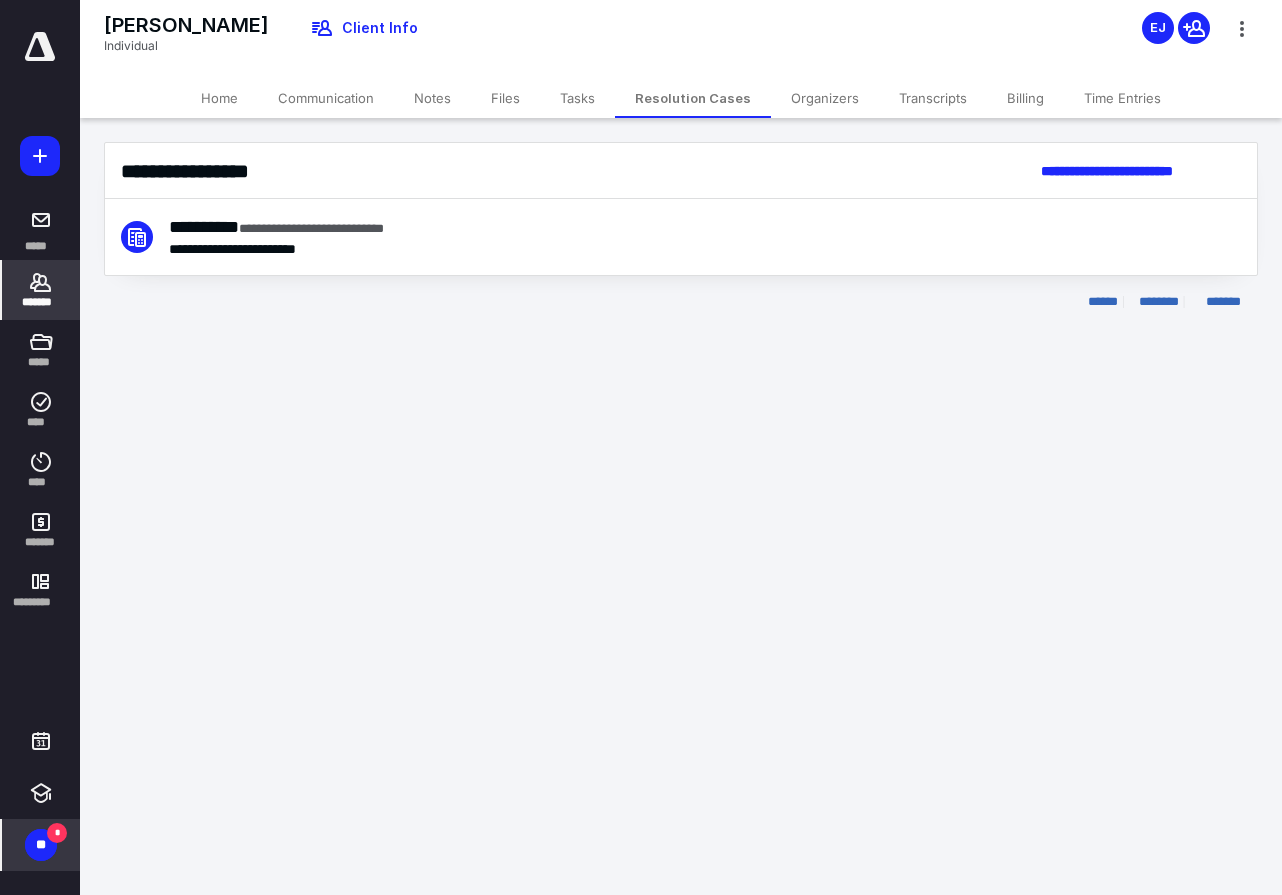 scroll, scrollTop: 0, scrollLeft: 1, axis: horizontal 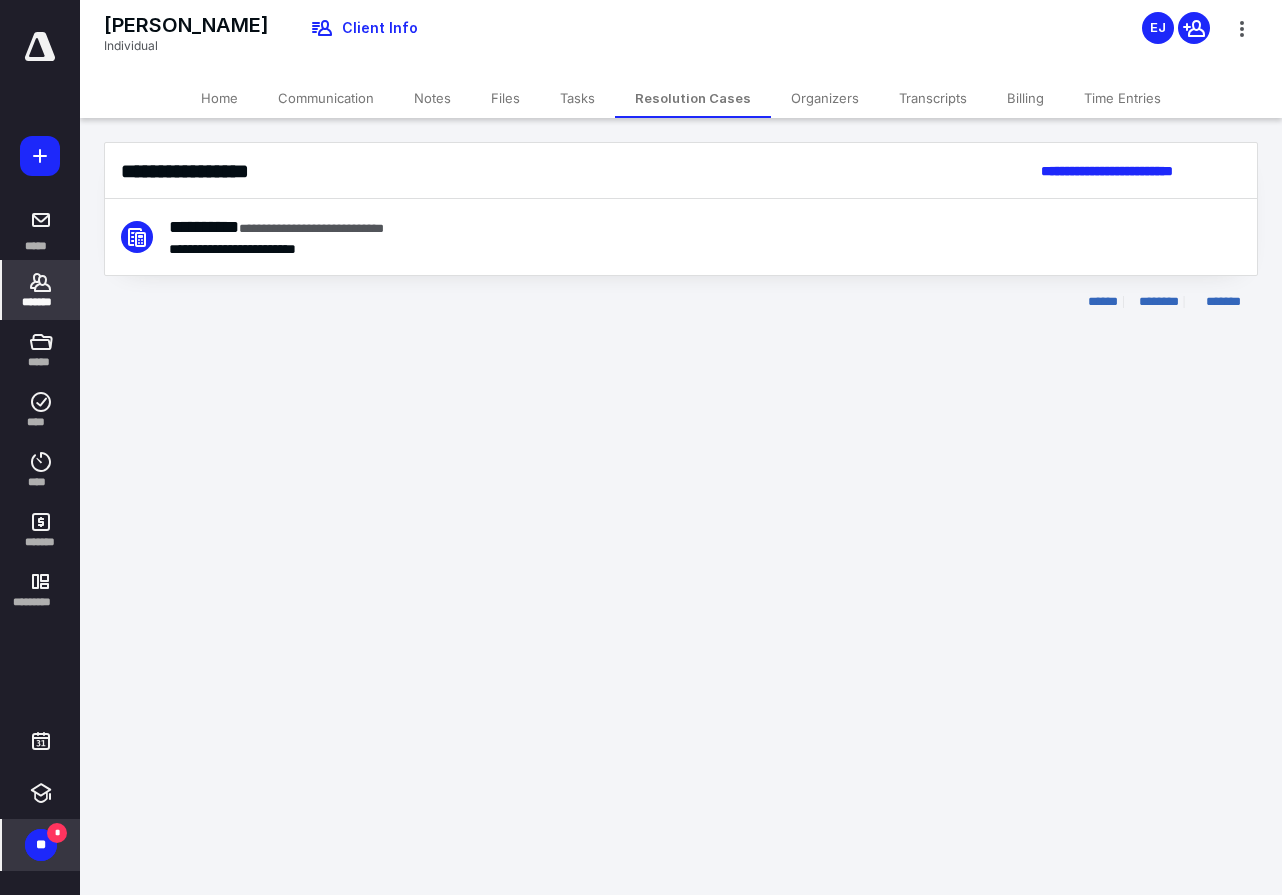 click on "**********" at bounding box center (307, 227) 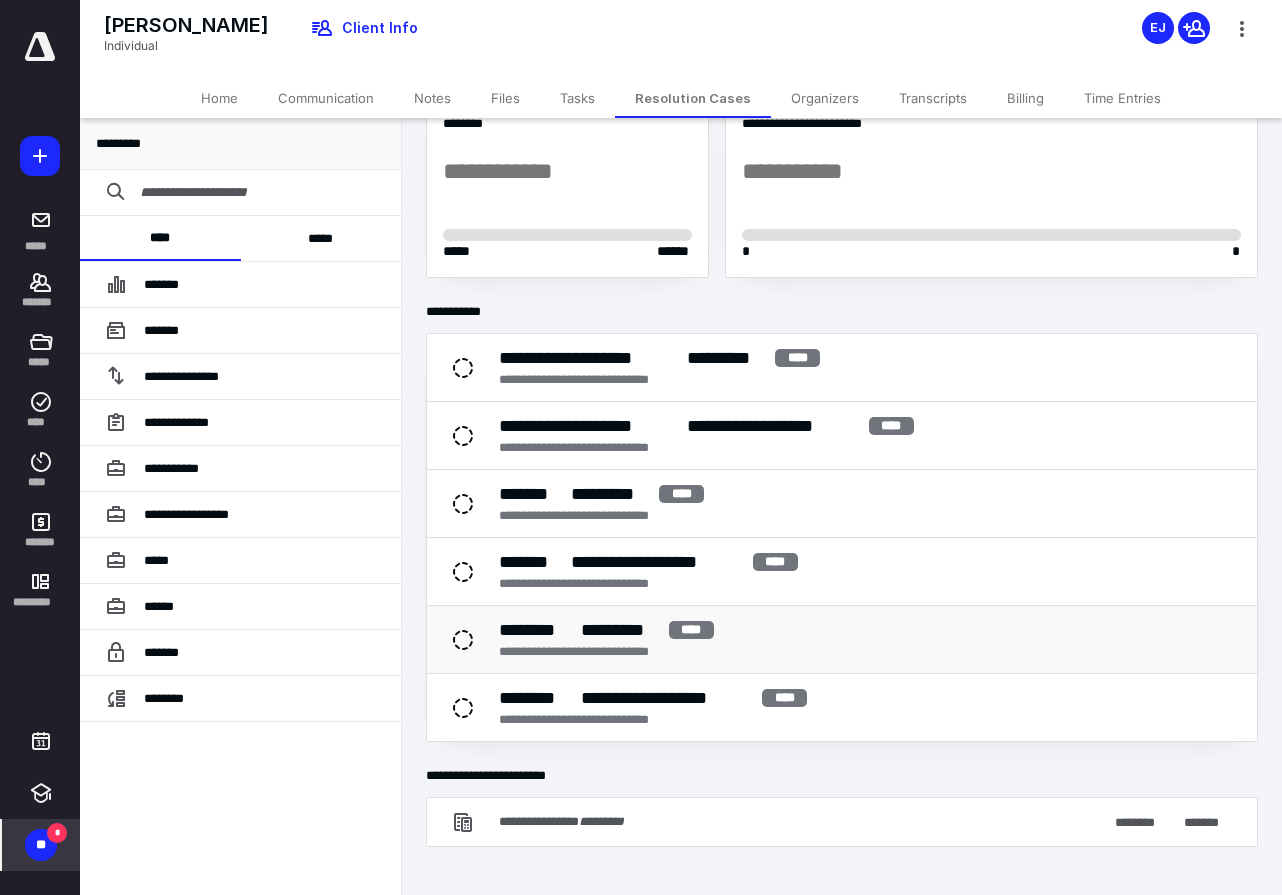 scroll, scrollTop: 101, scrollLeft: 0, axis: vertical 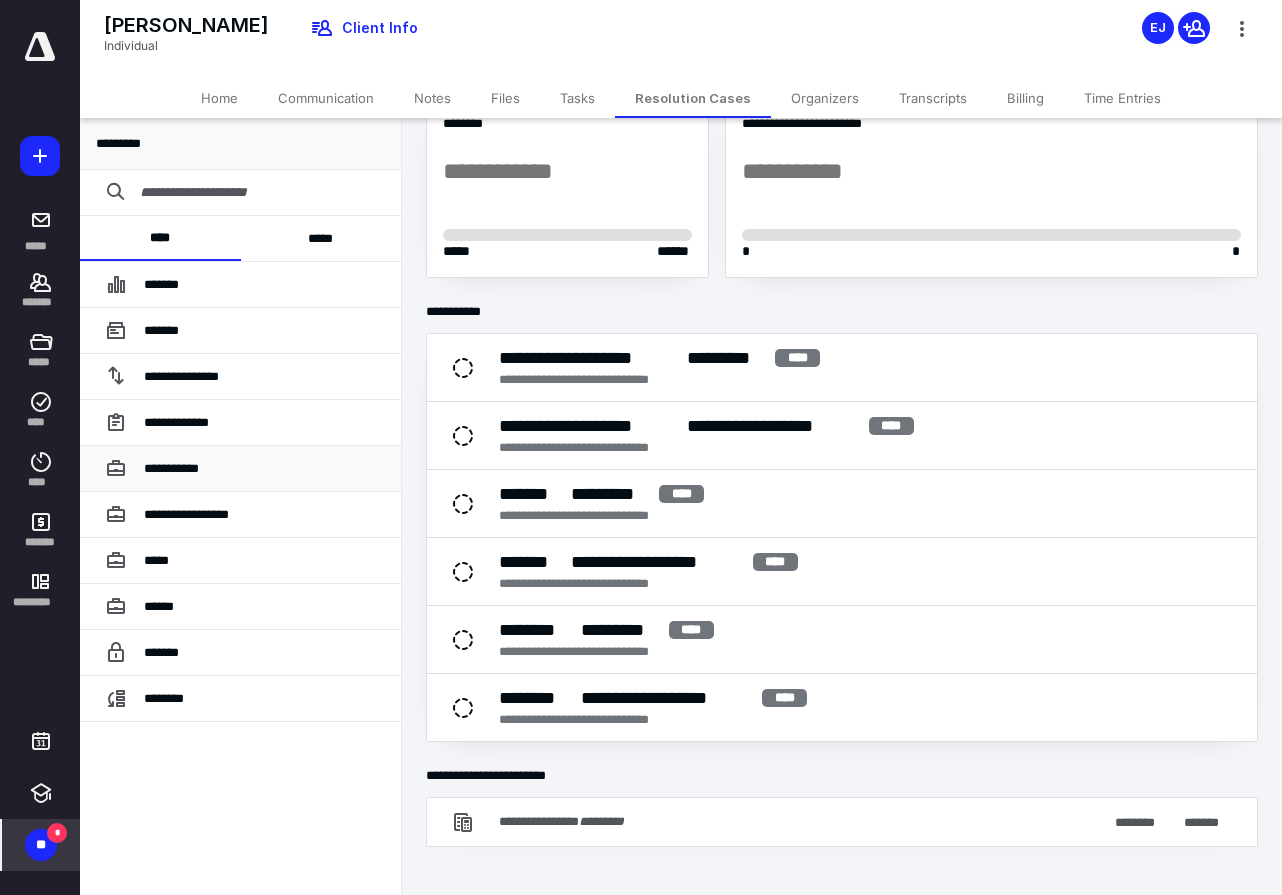 click on "**********" at bounding box center (171, 468) 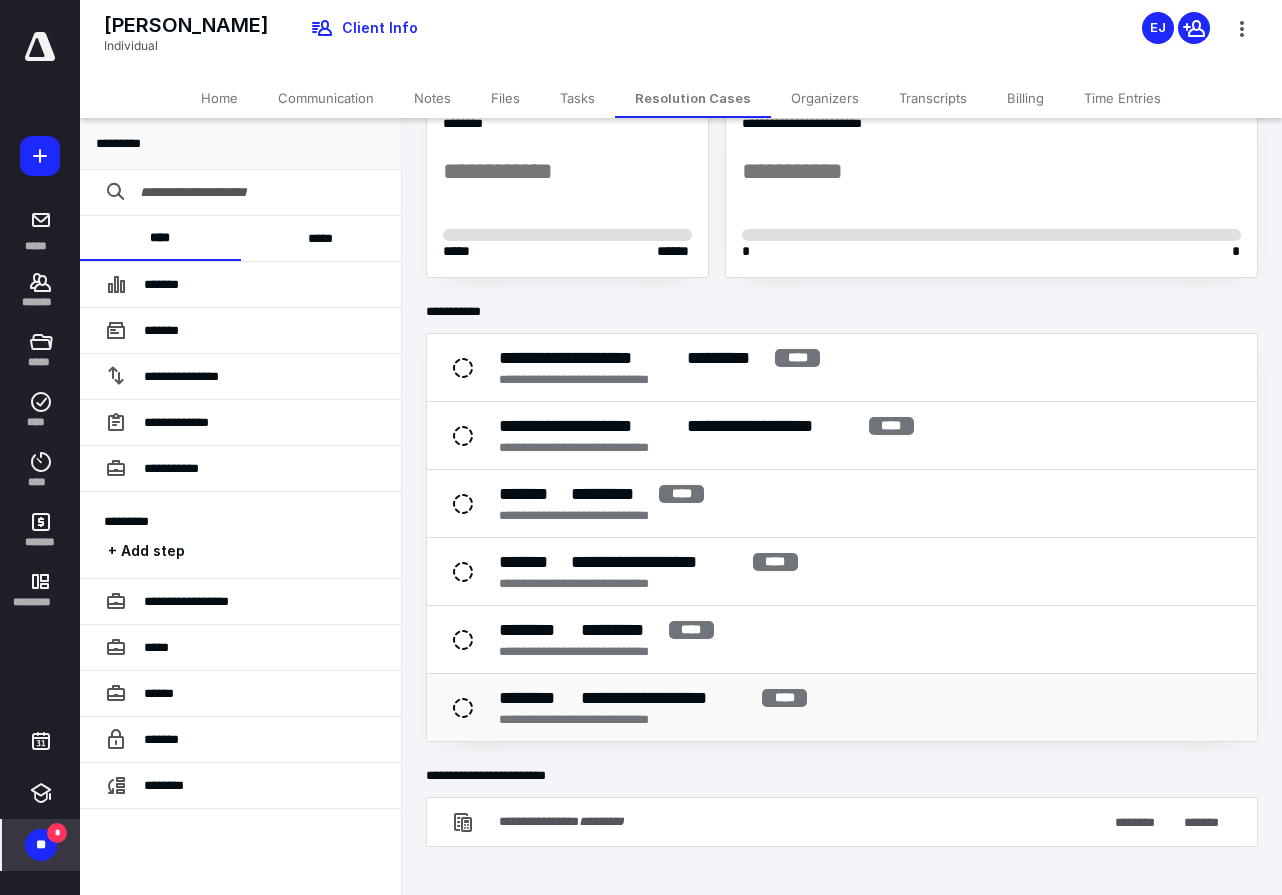 scroll, scrollTop: 101, scrollLeft: 0, axis: vertical 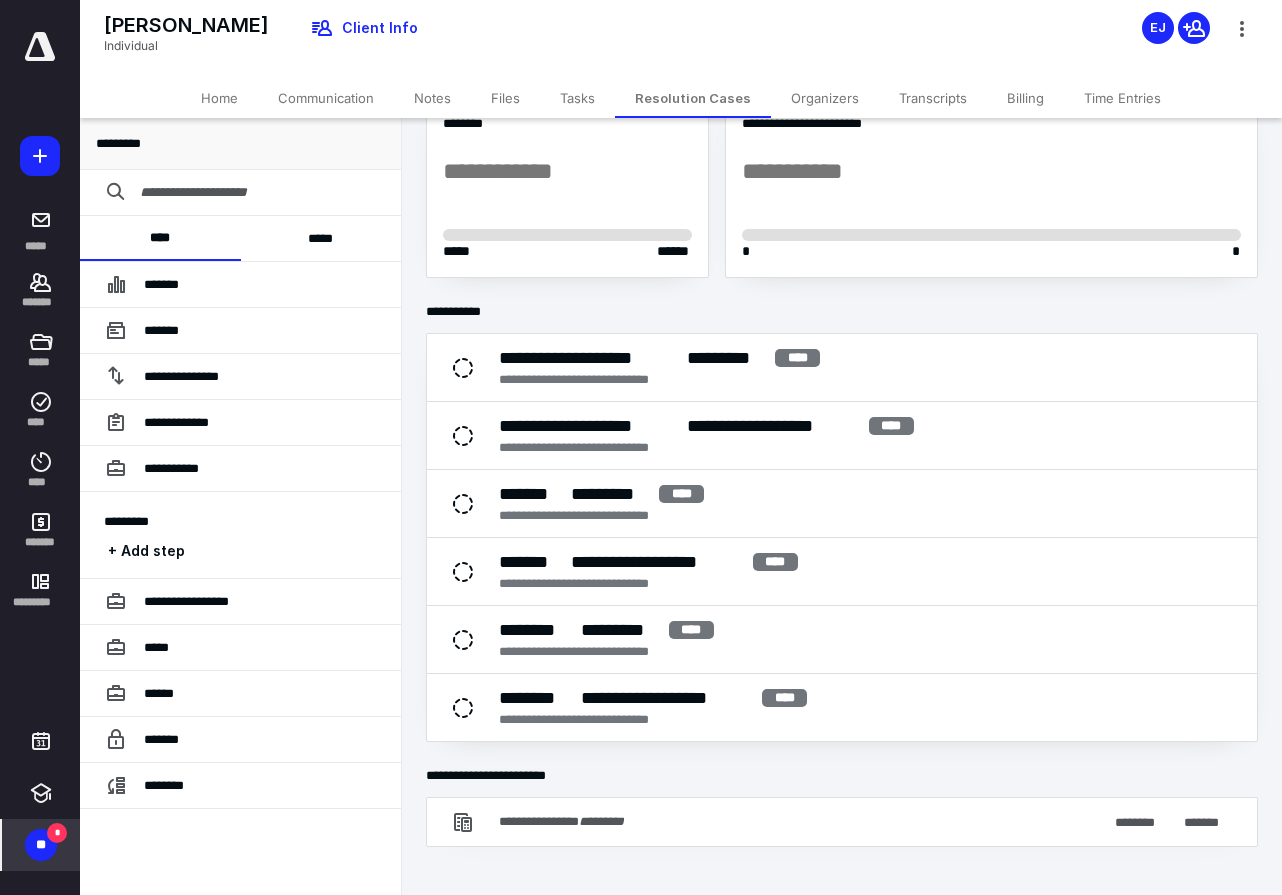 click on "*********" at bounding box center [620, 630] 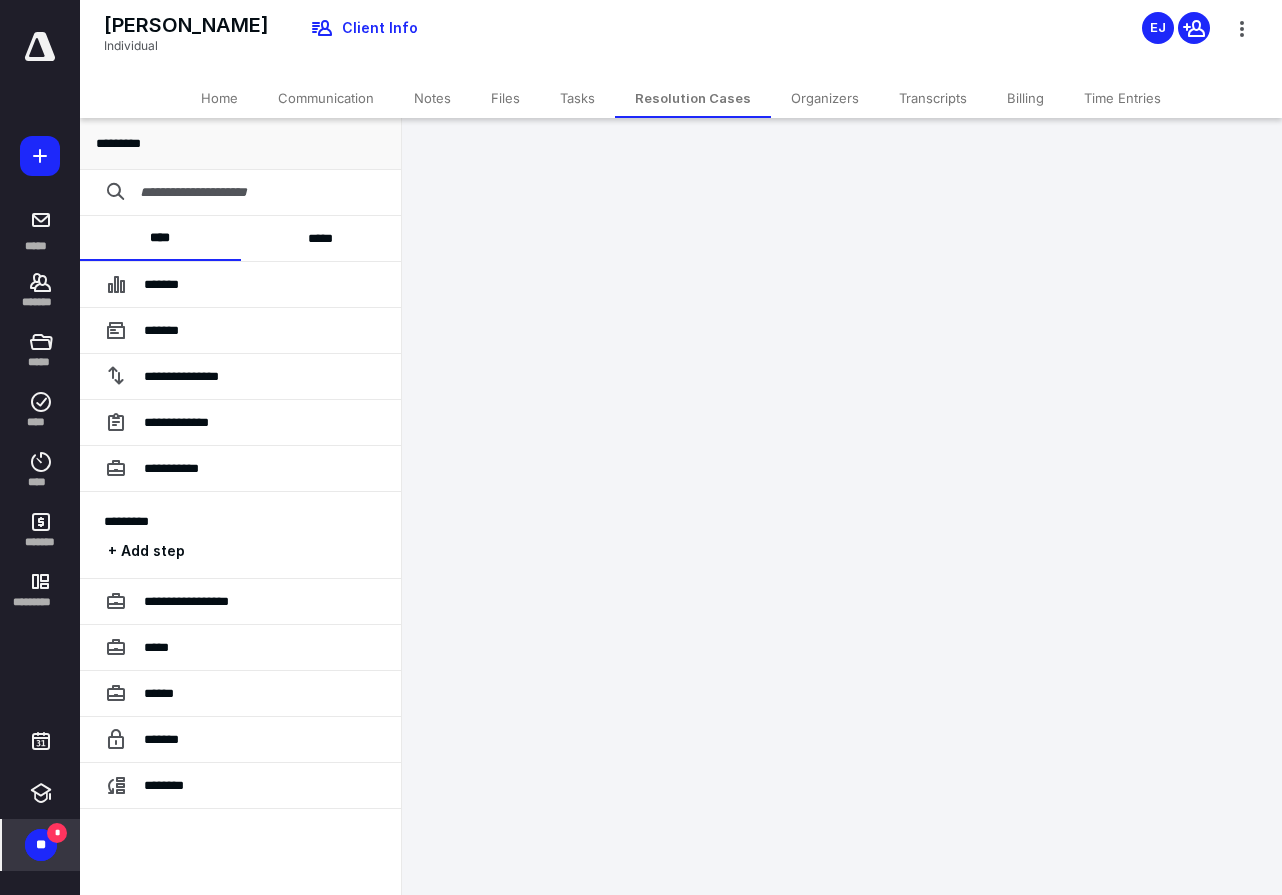 scroll, scrollTop: 101, scrollLeft: 1, axis: both 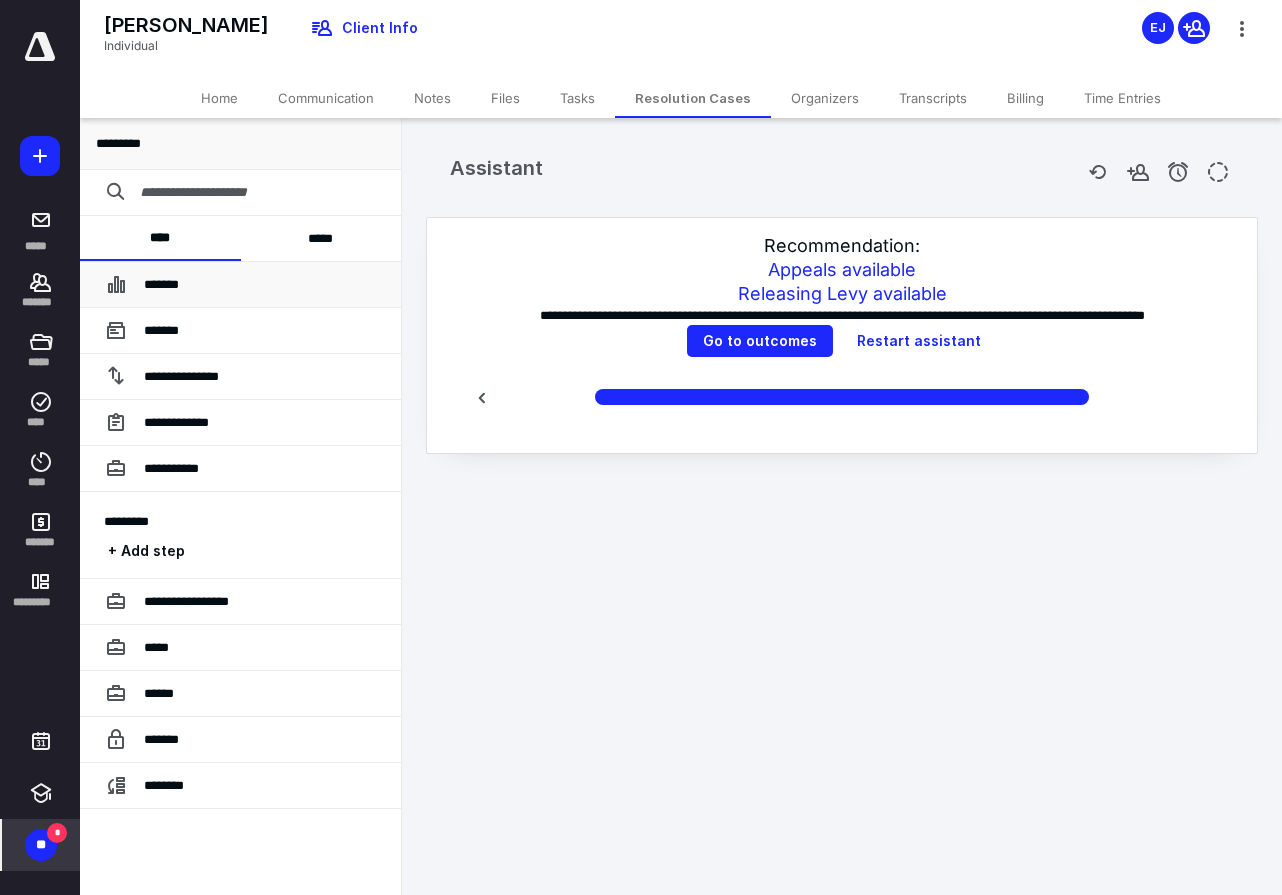 click on "*******" at bounding box center (161, 284) 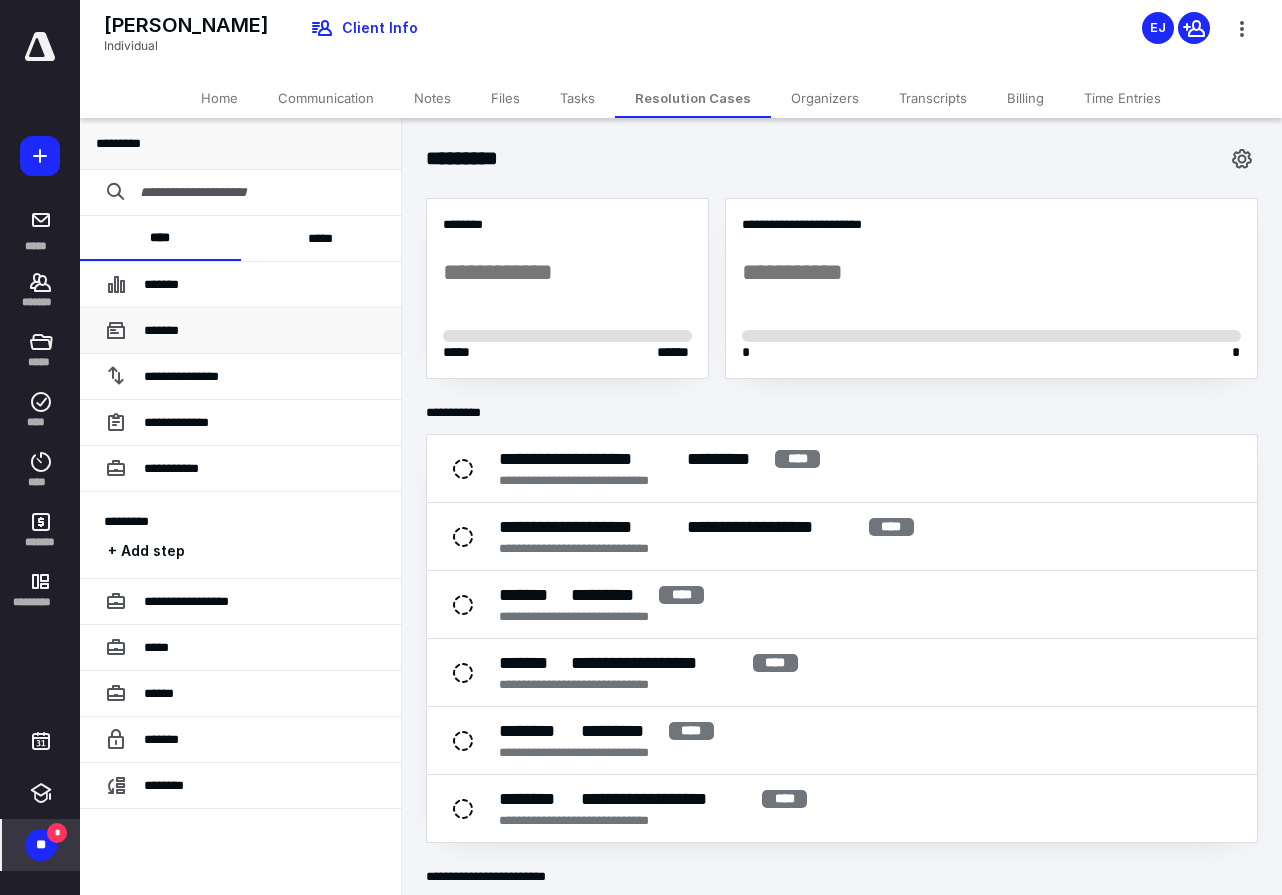 click on "*******" at bounding box center [161, 330] 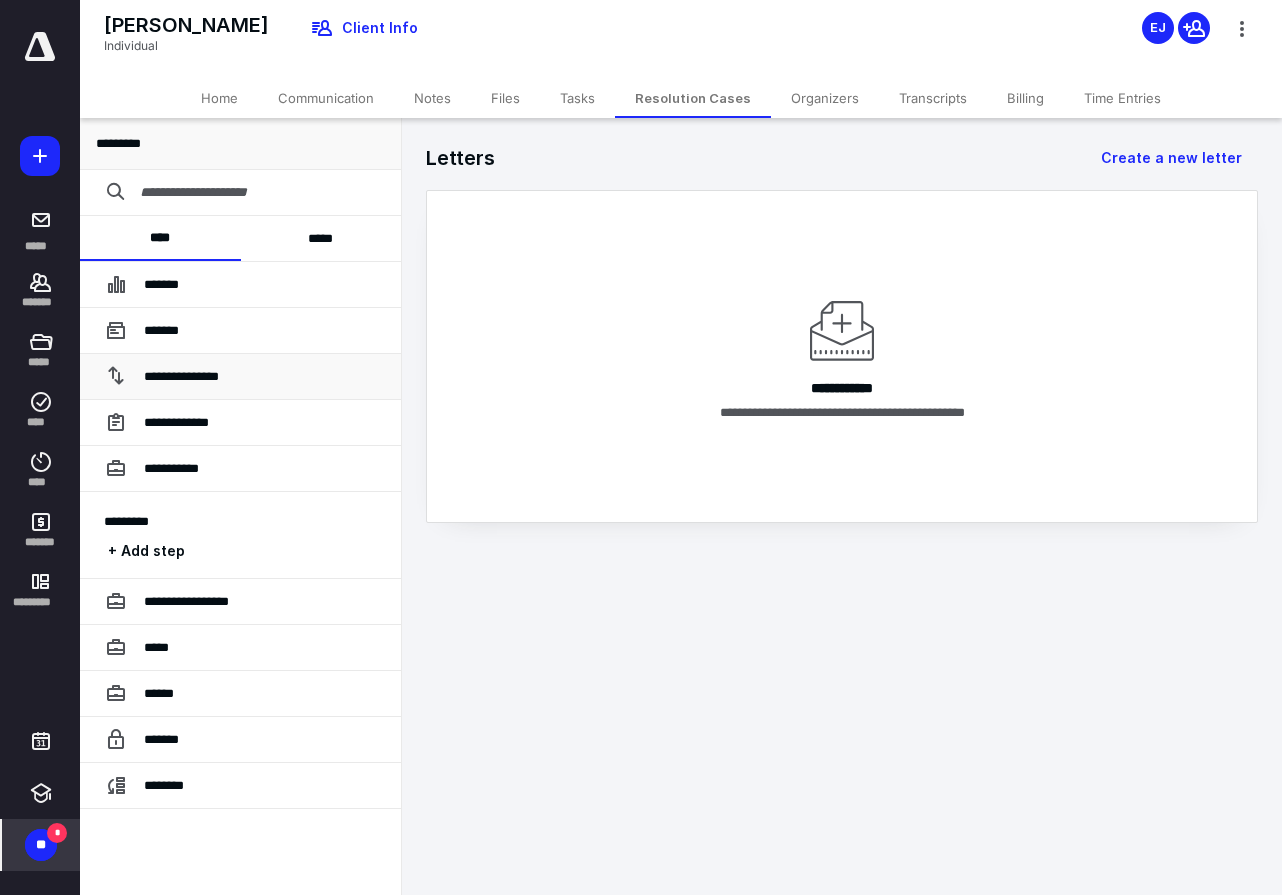 click on "**********" at bounding box center [181, 376] 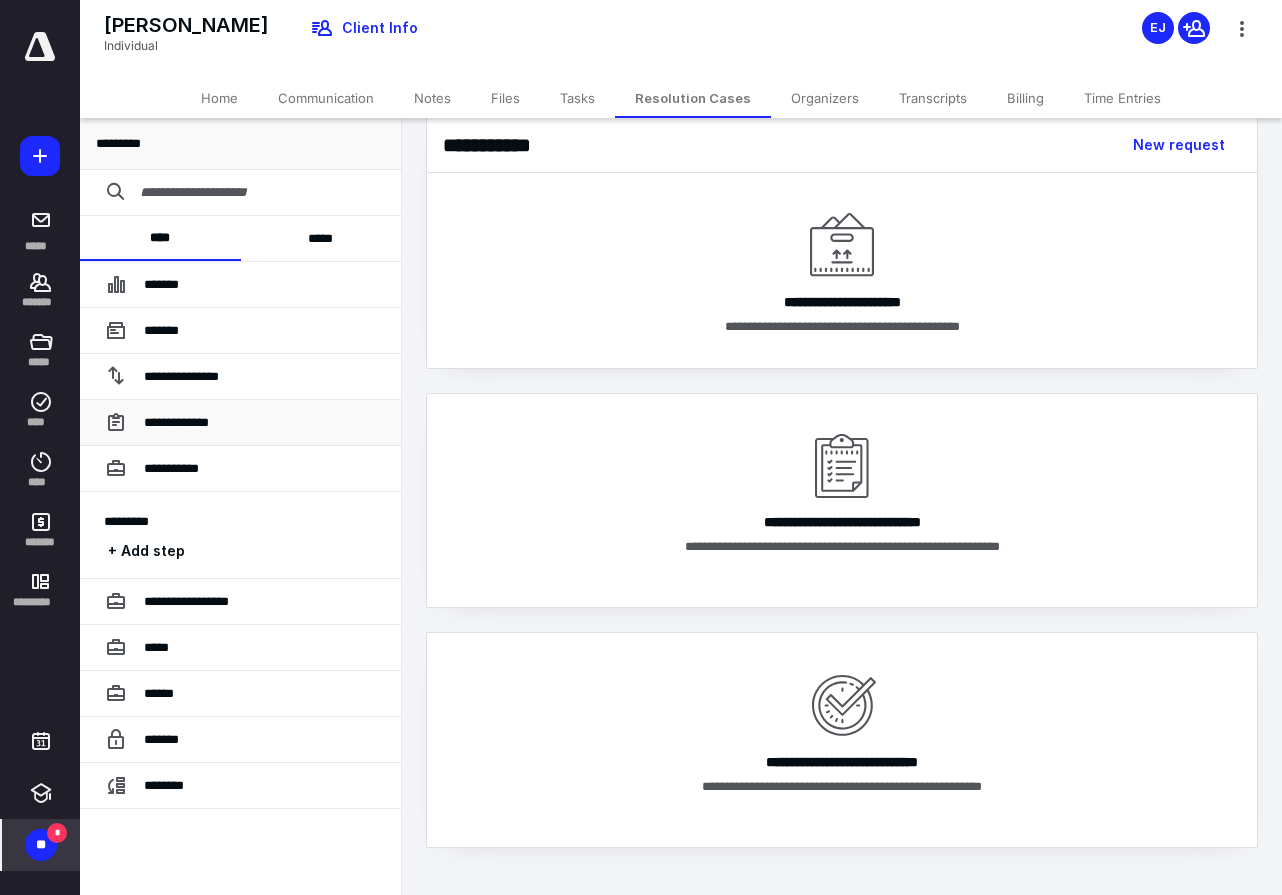 click on "**********" at bounding box center (176, 422) 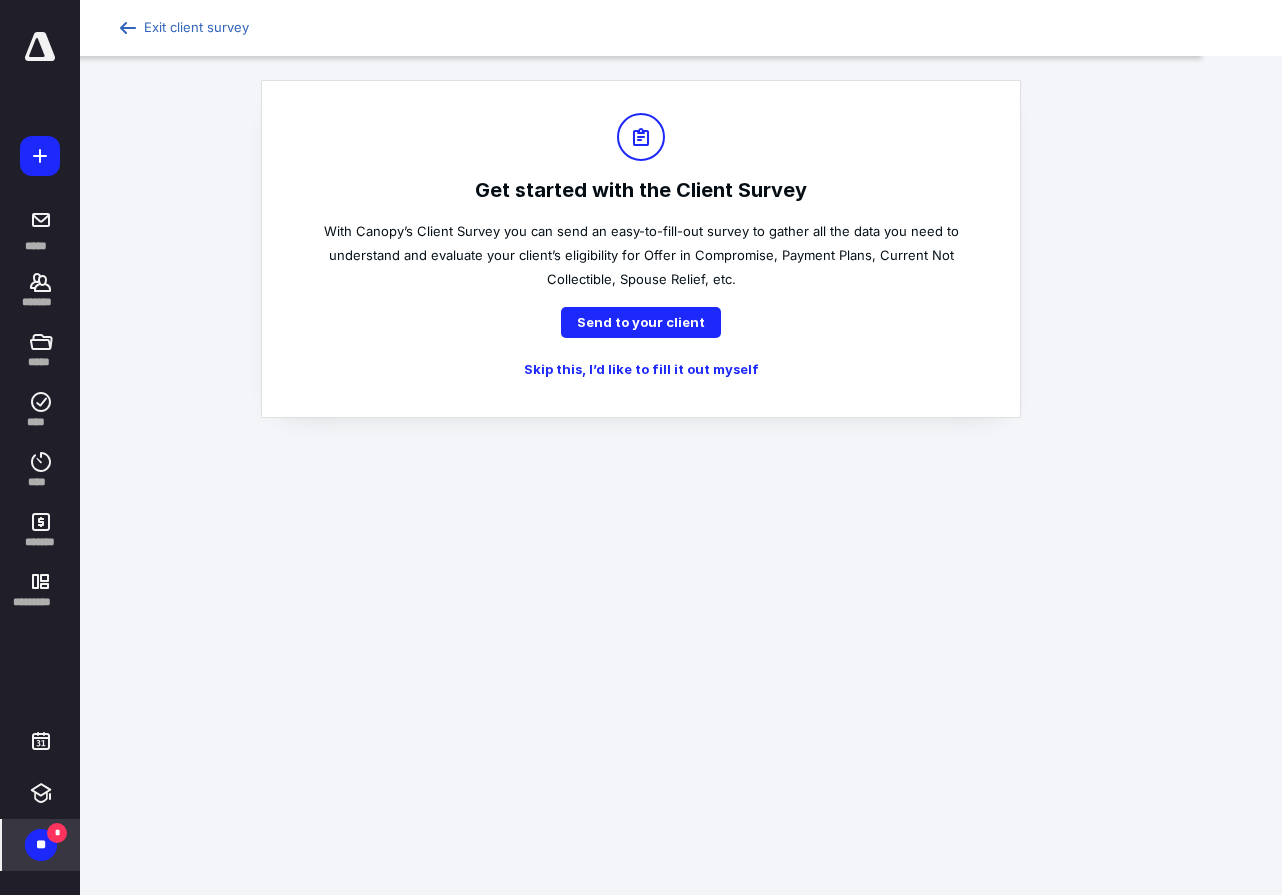 click on "Exit client survey" at bounding box center [182, 26] 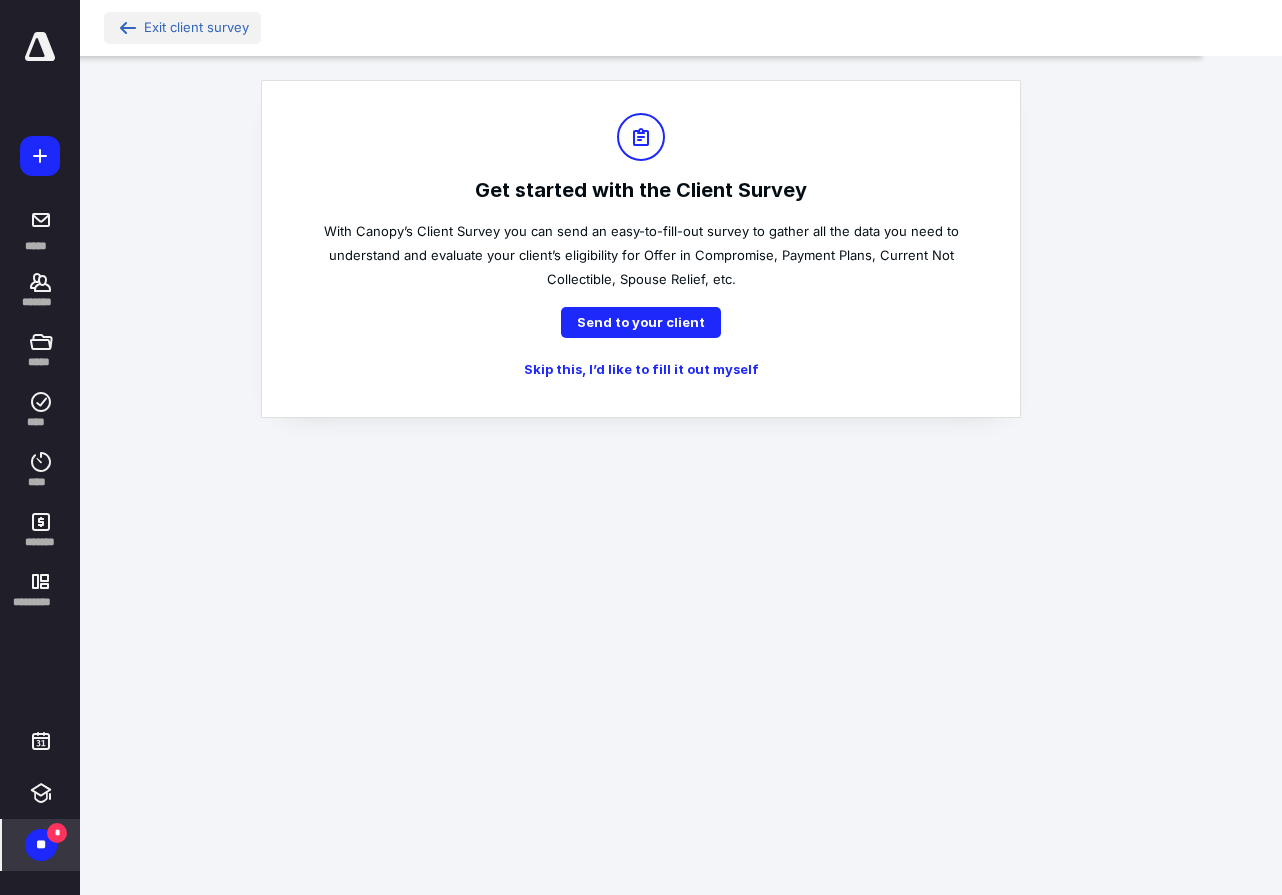 click on "Exit client survey" at bounding box center (196, 27) 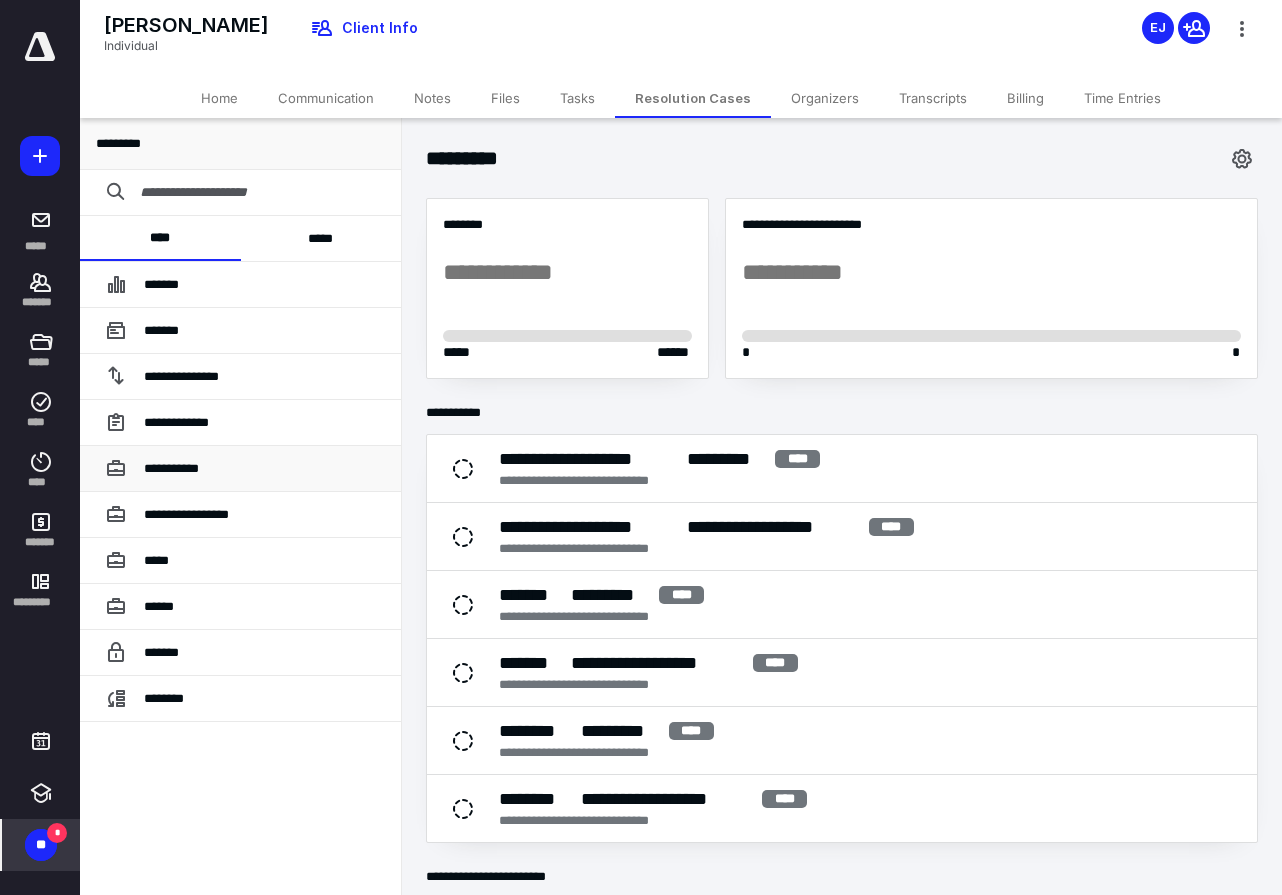 click on "**********" at bounding box center [171, 468] 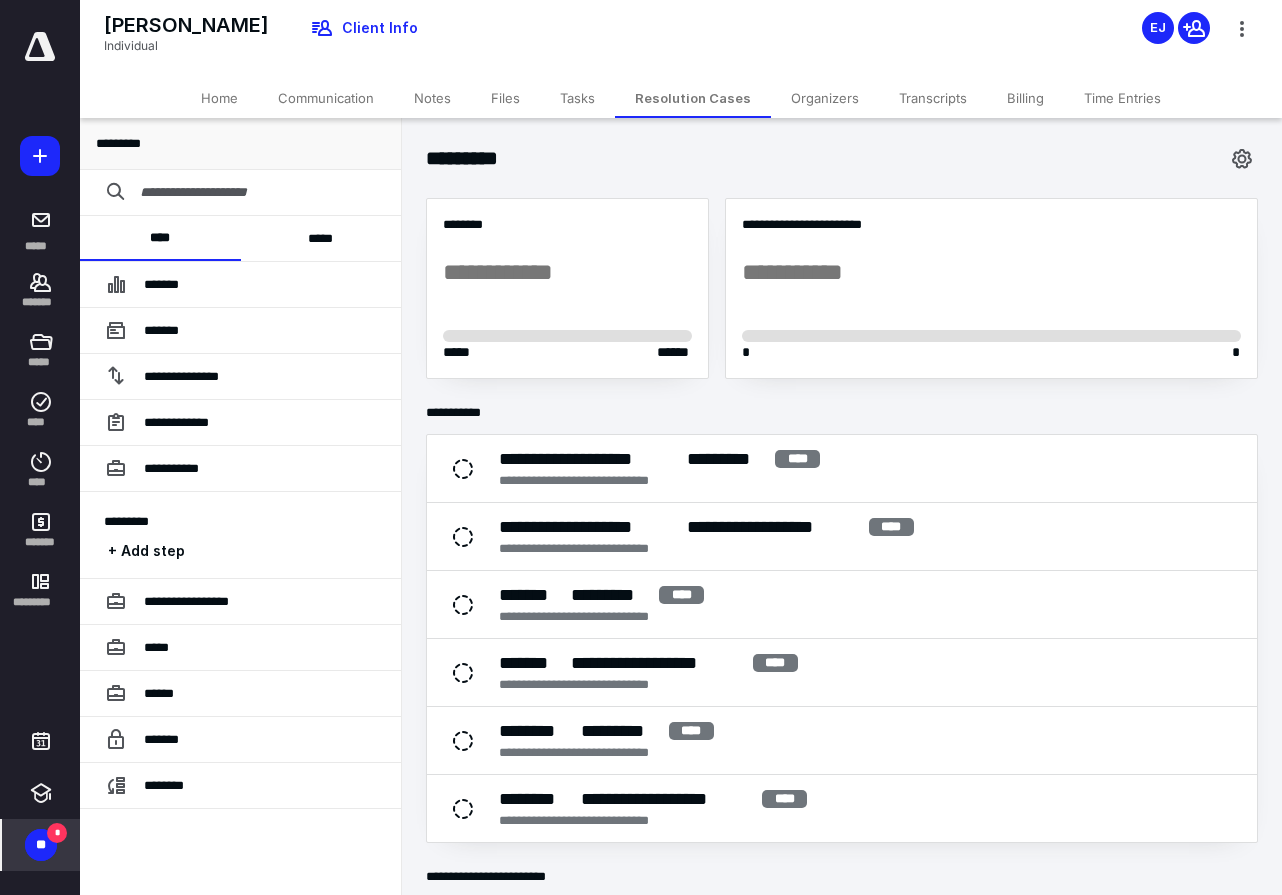 click on "Files" at bounding box center [505, 98] 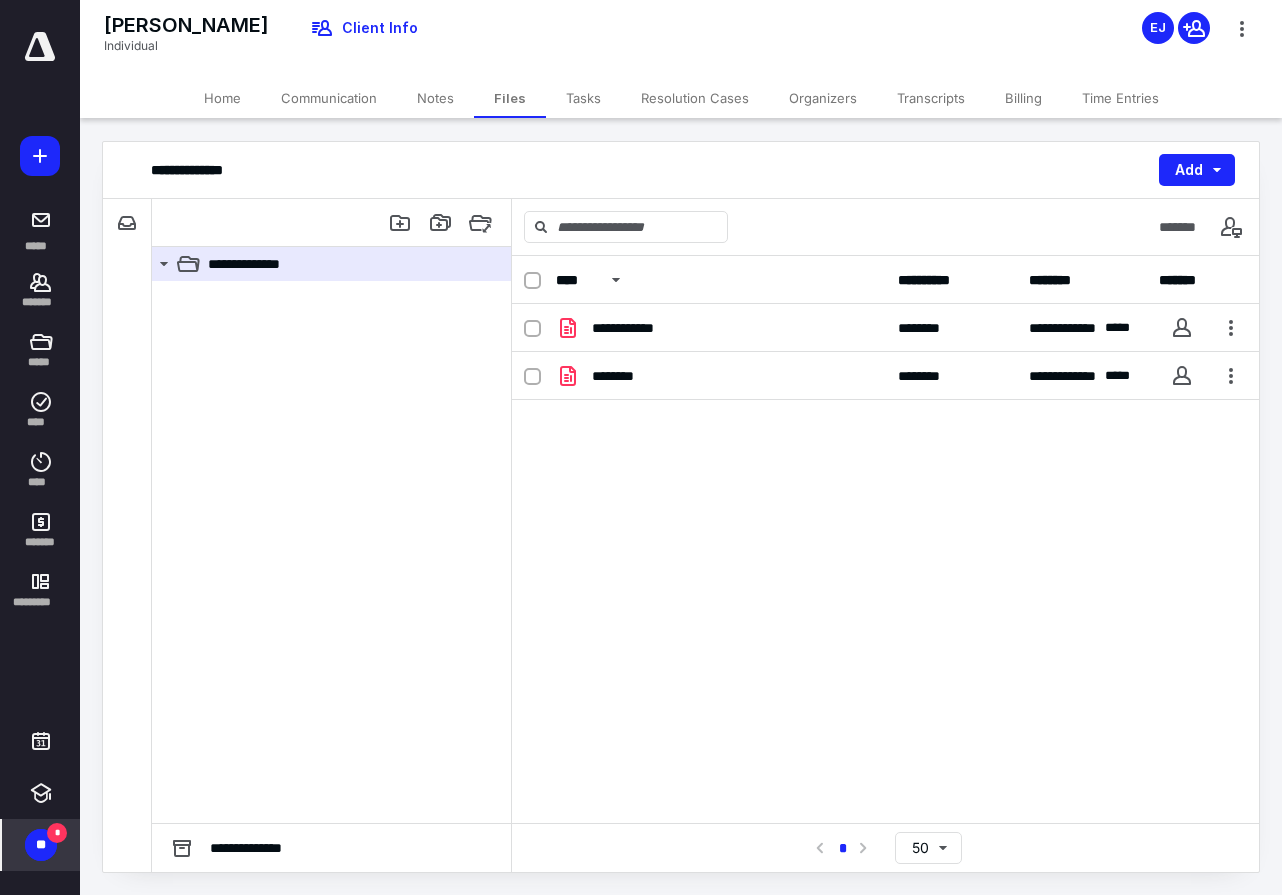 scroll, scrollTop: 0, scrollLeft: 0, axis: both 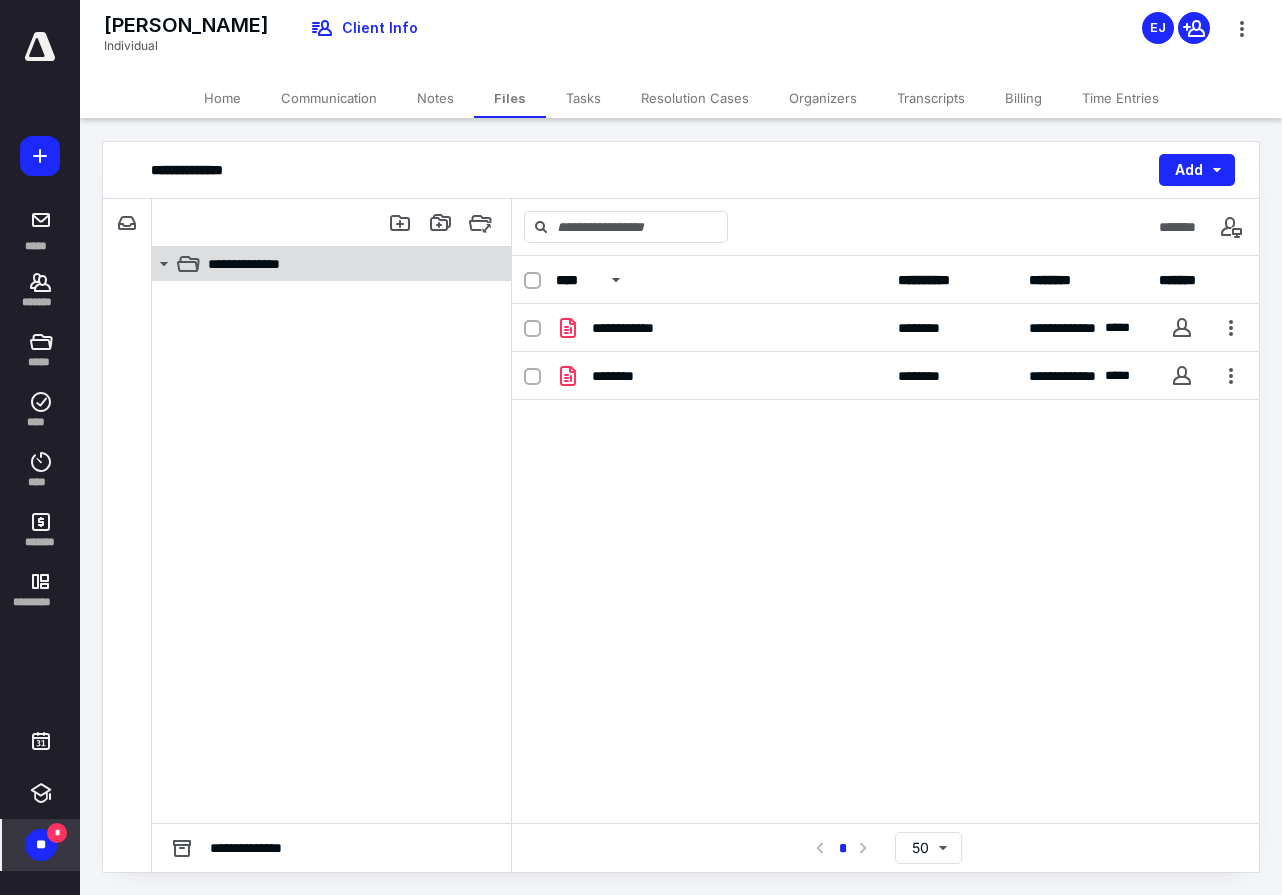 click 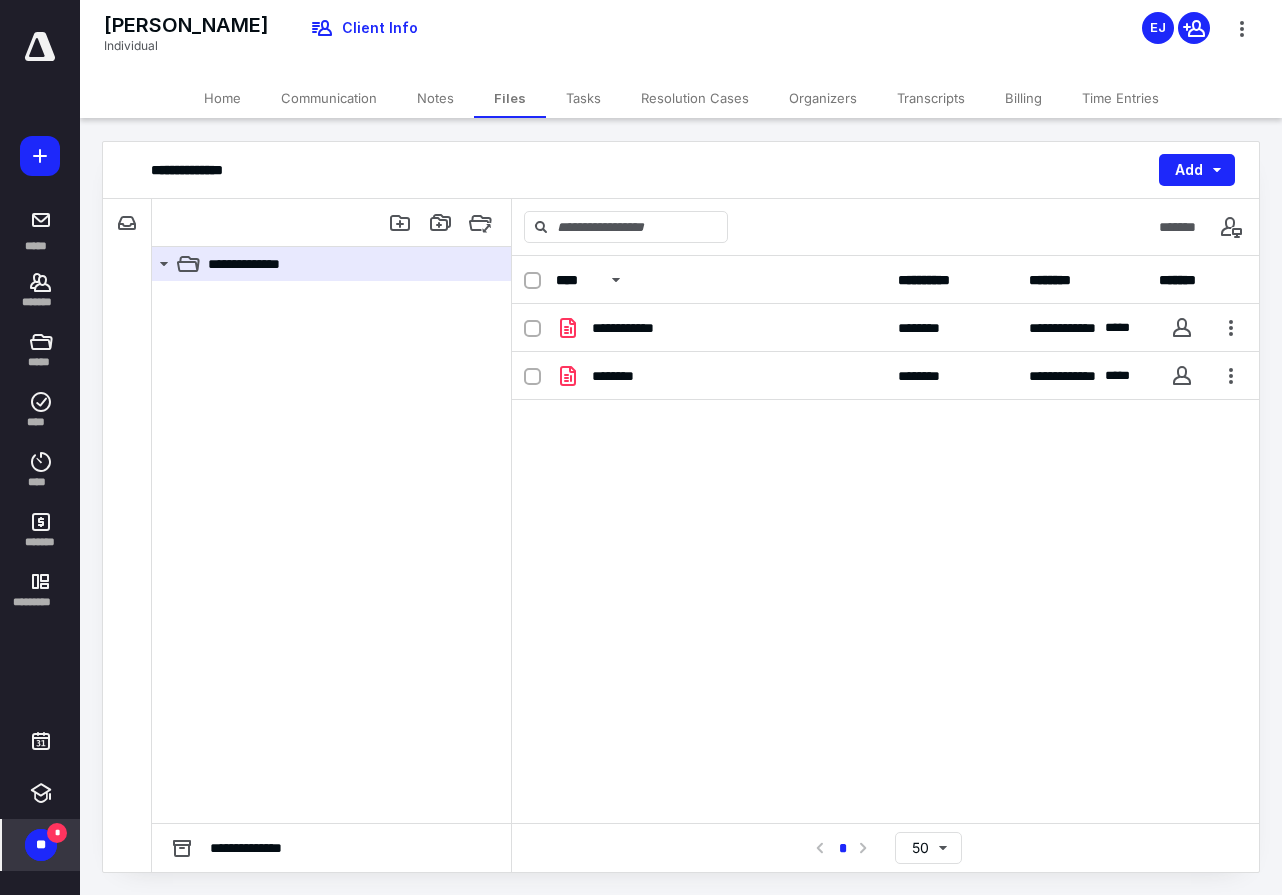 scroll, scrollTop: 1, scrollLeft: 0, axis: vertical 